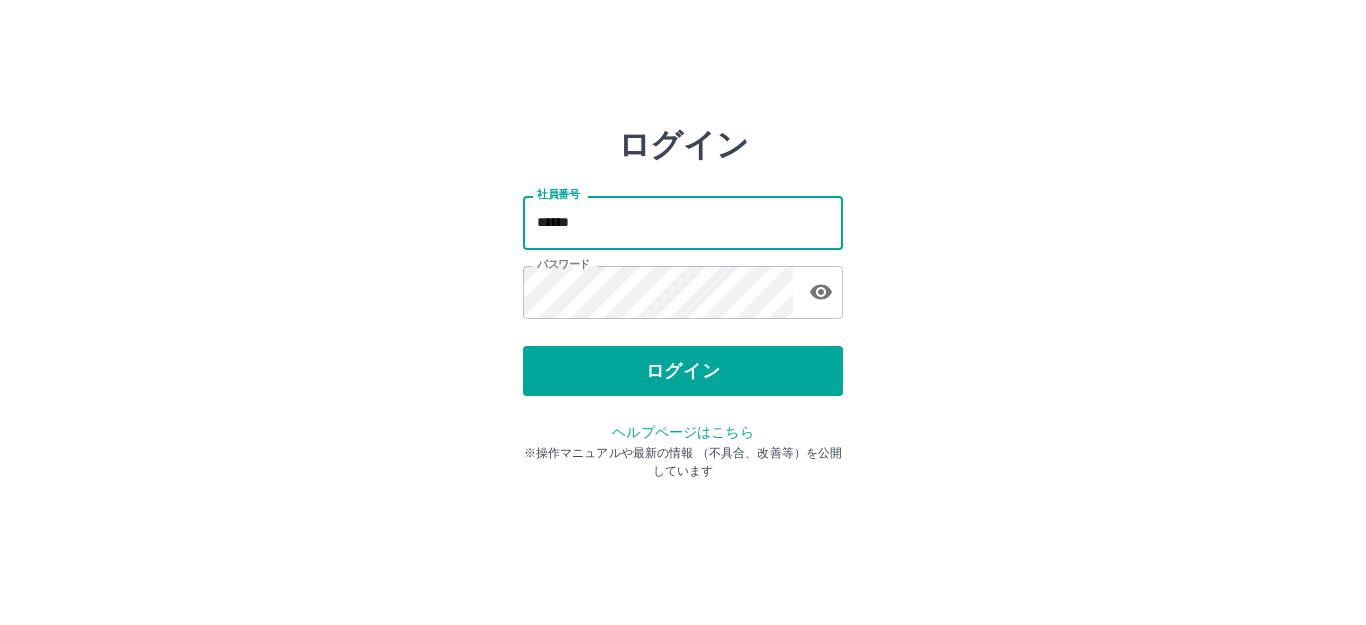 scroll, scrollTop: 0, scrollLeft: 0, axis: both 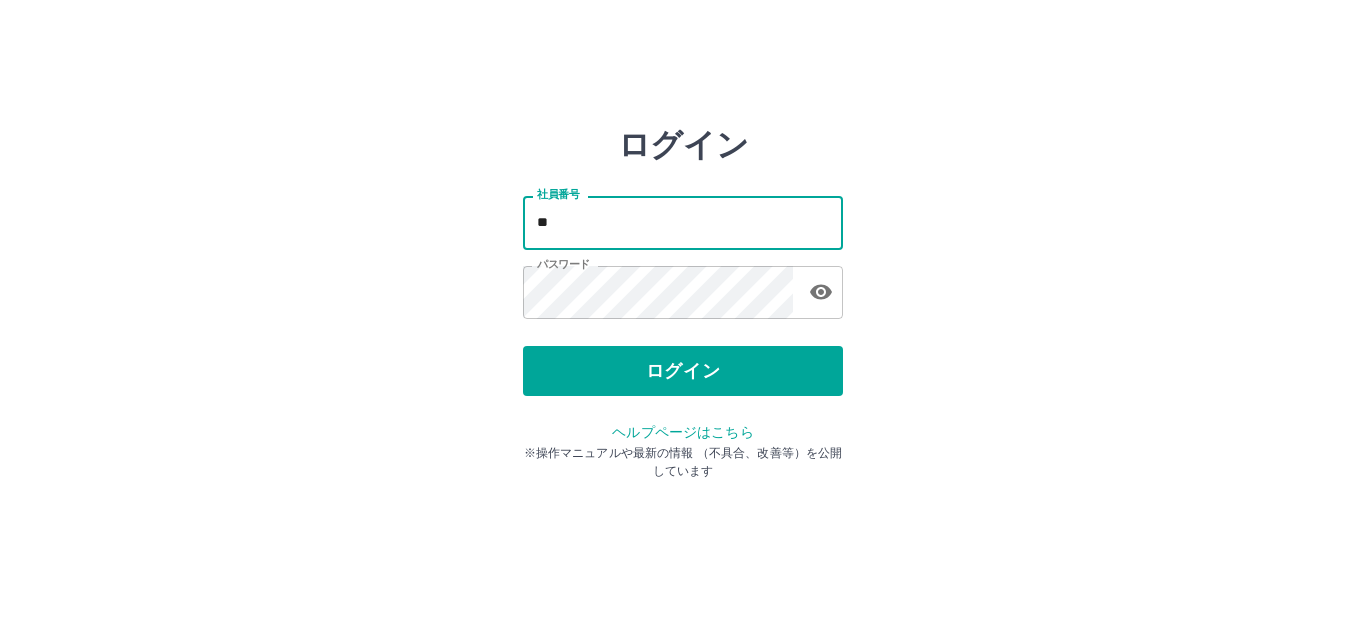 type on "*" 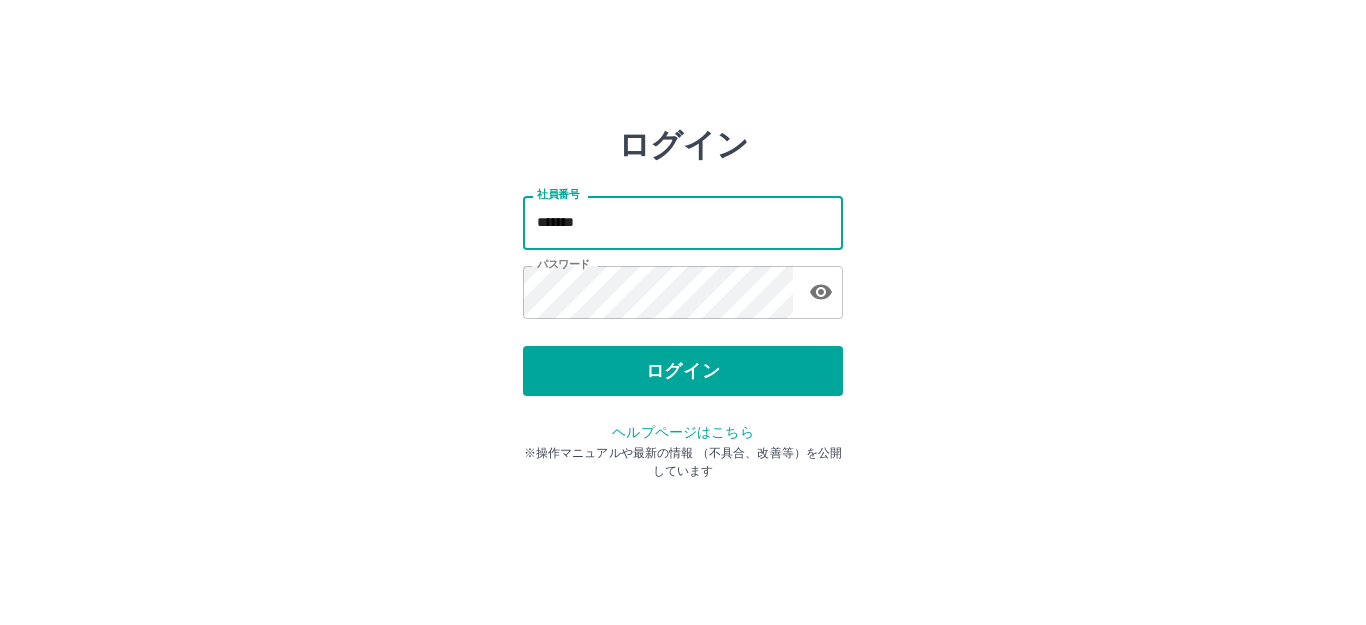 drag, startPoint x: 0, startPoint y: 0, endPoint x: 653, endPoint y: 215, distance: 687.4838 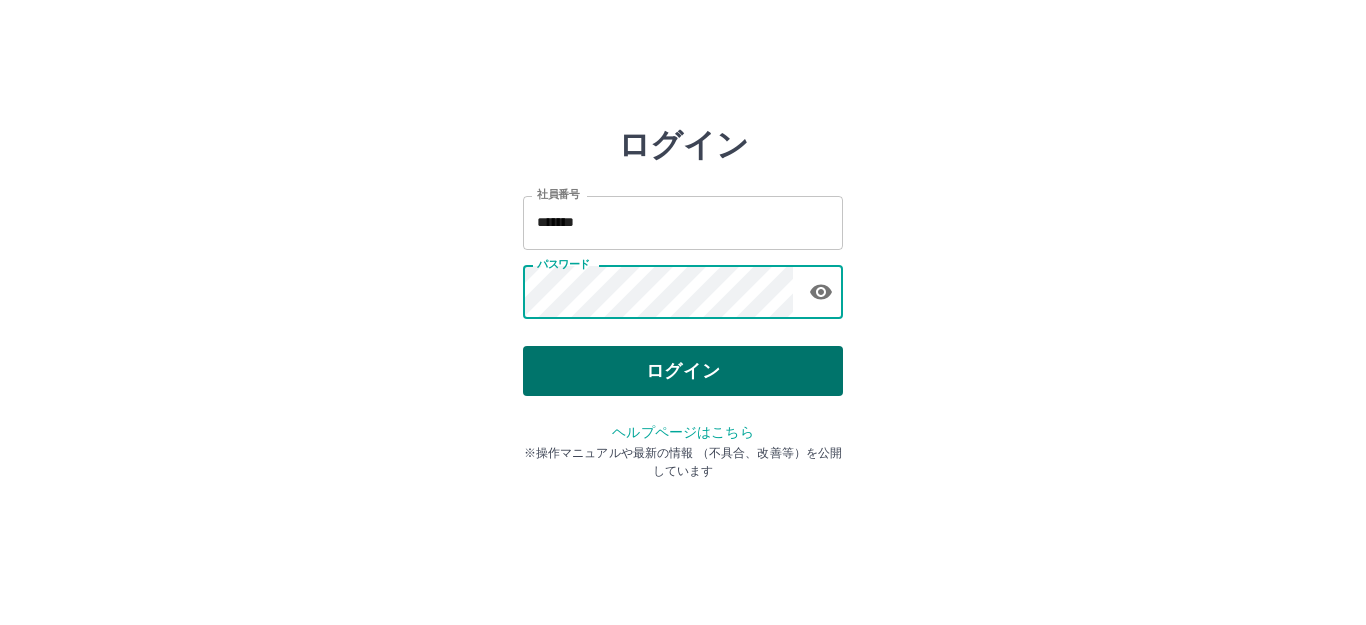 click on "ログイン" at bounding box center [683, 371] 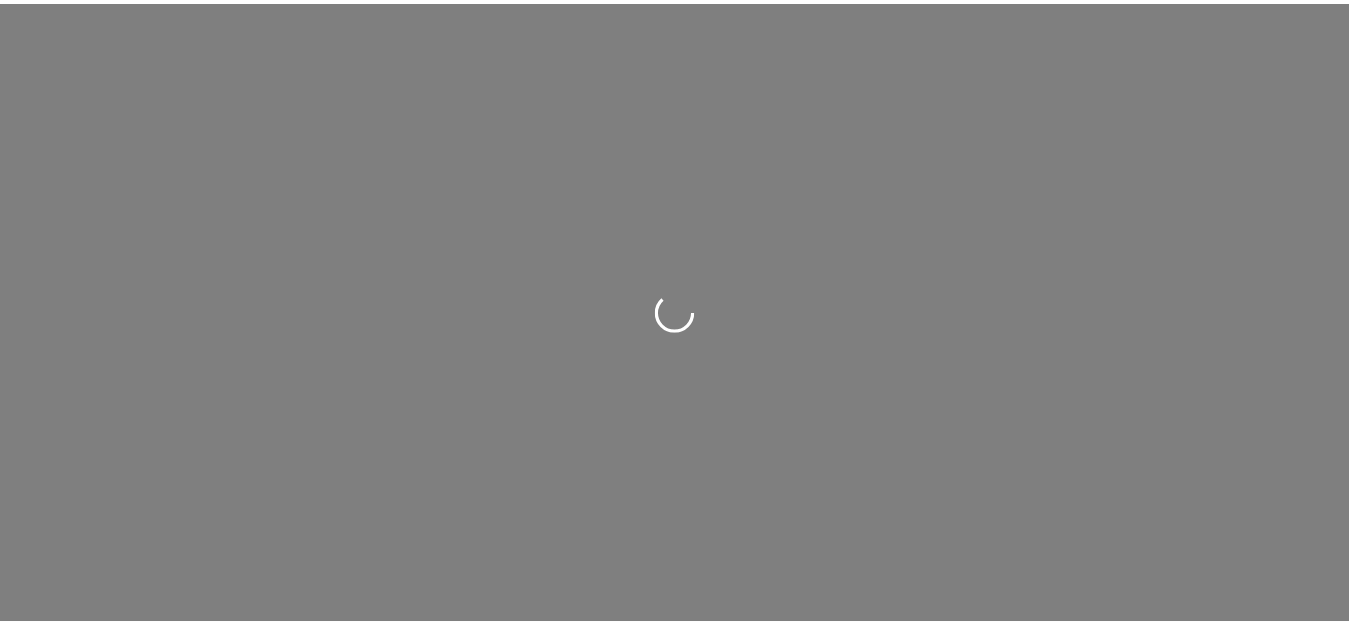 scroll, scrollTop: 0, scrollLeft: 0, axis: both 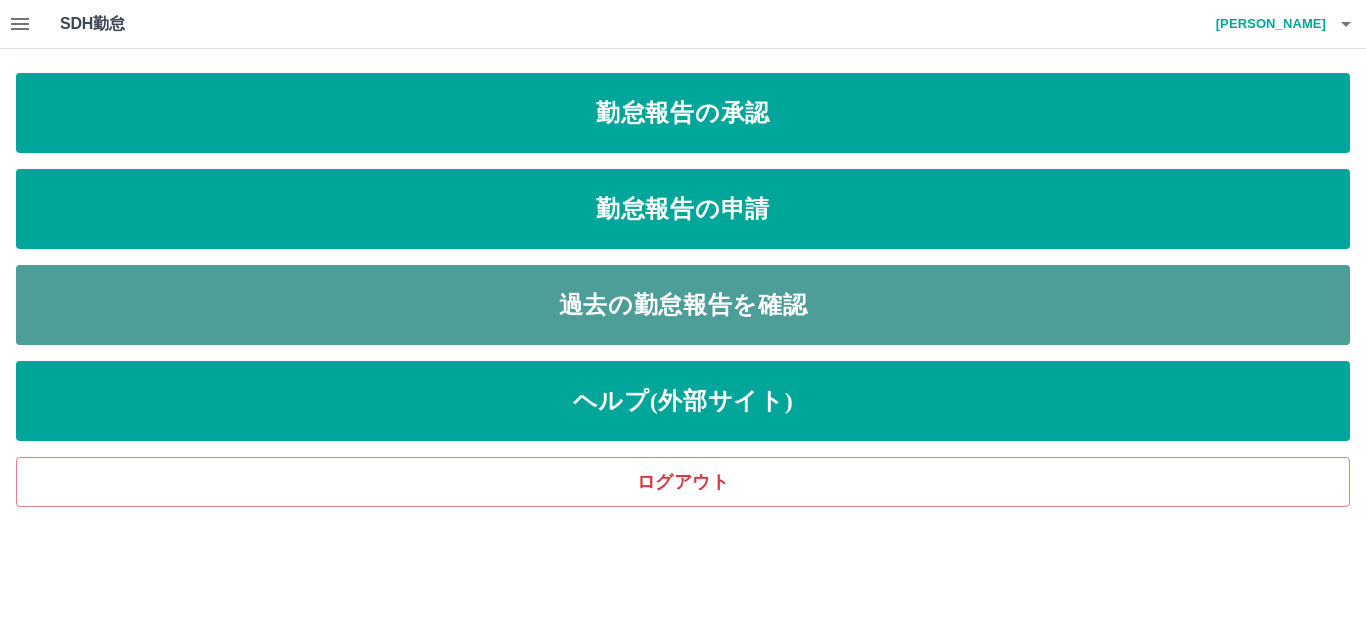 click on "過去の勤怠報告を確認" at bounding box center (683, 305) 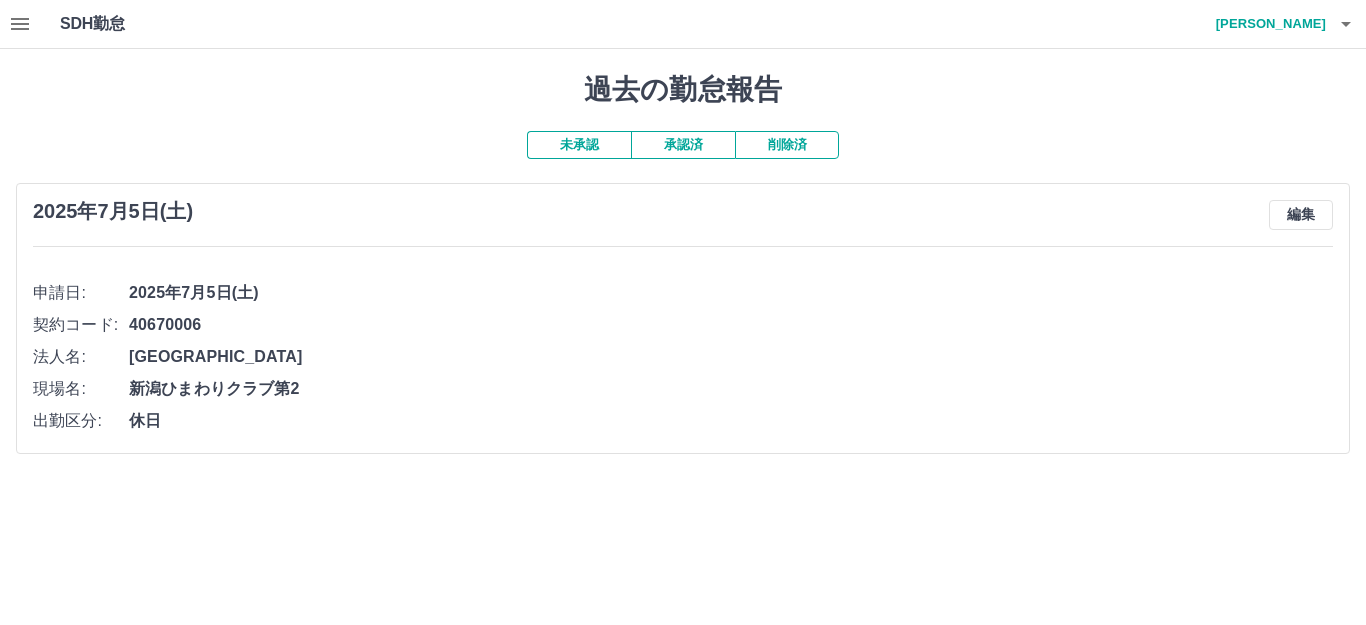 click on "未承認" at bounding box center (579, 145) 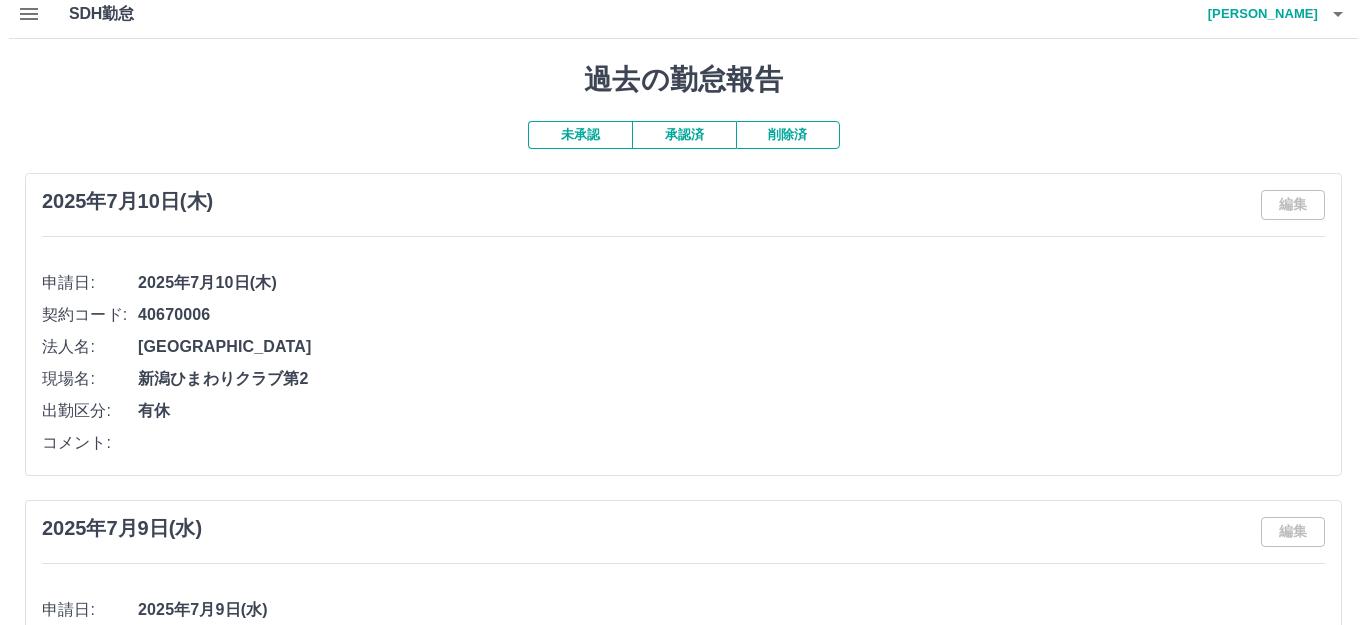scroll, scrollTop: 0, scrollLeft: 0, axis: both 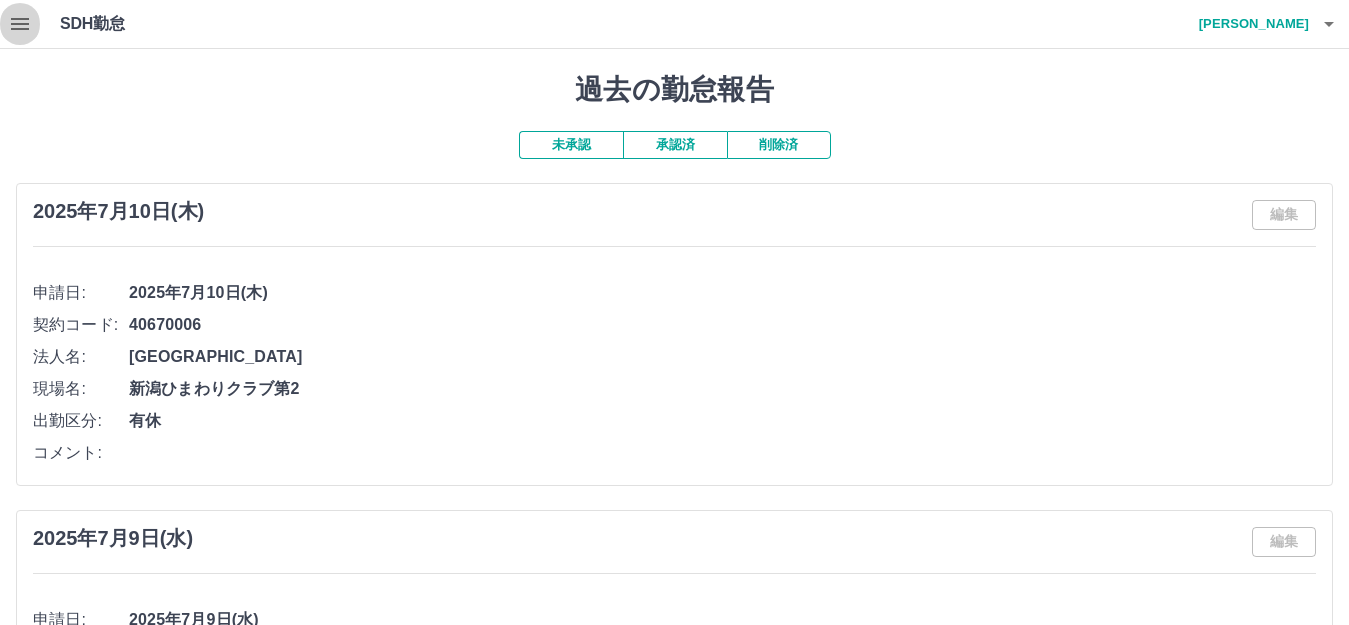 click 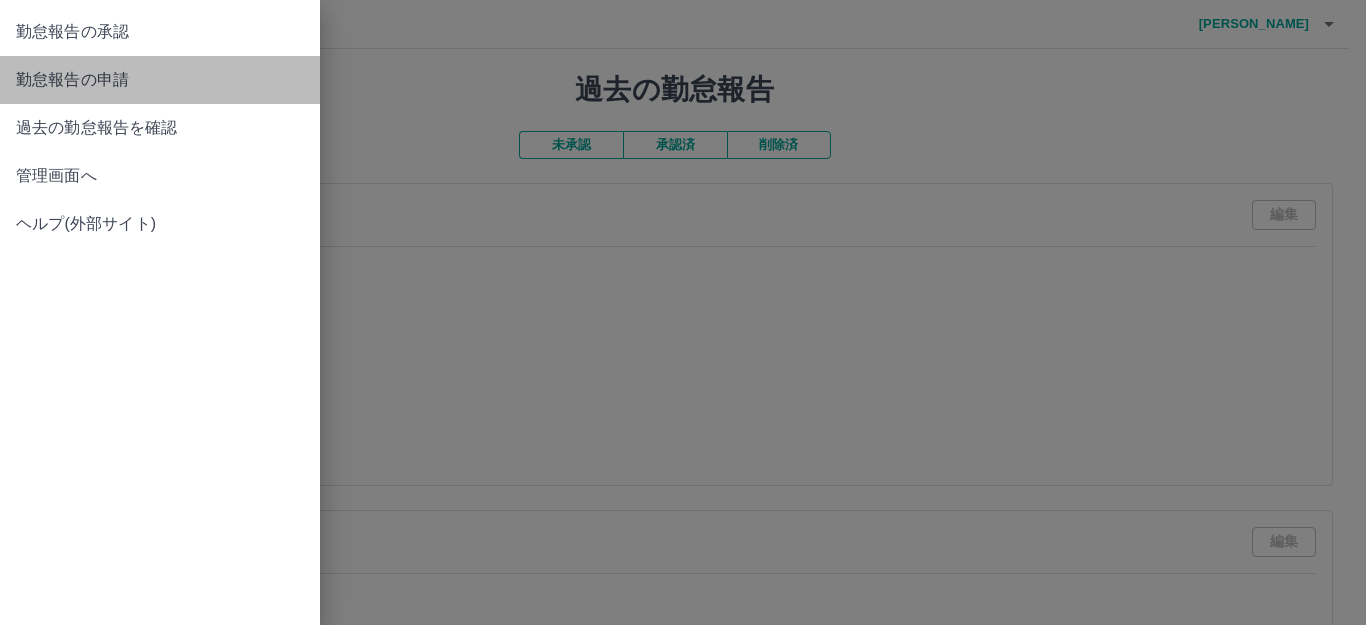 click on "勤怠報告の申請" at bounding box center (160, 80) 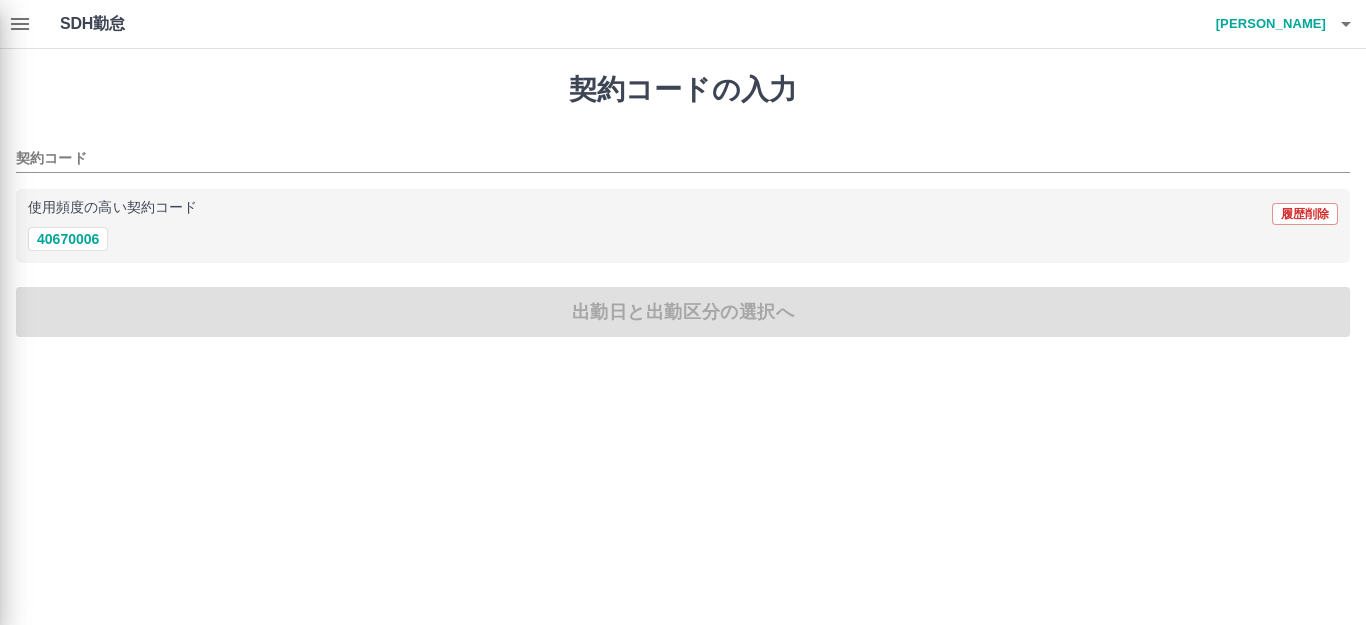 click at bounding box center (683, 312) 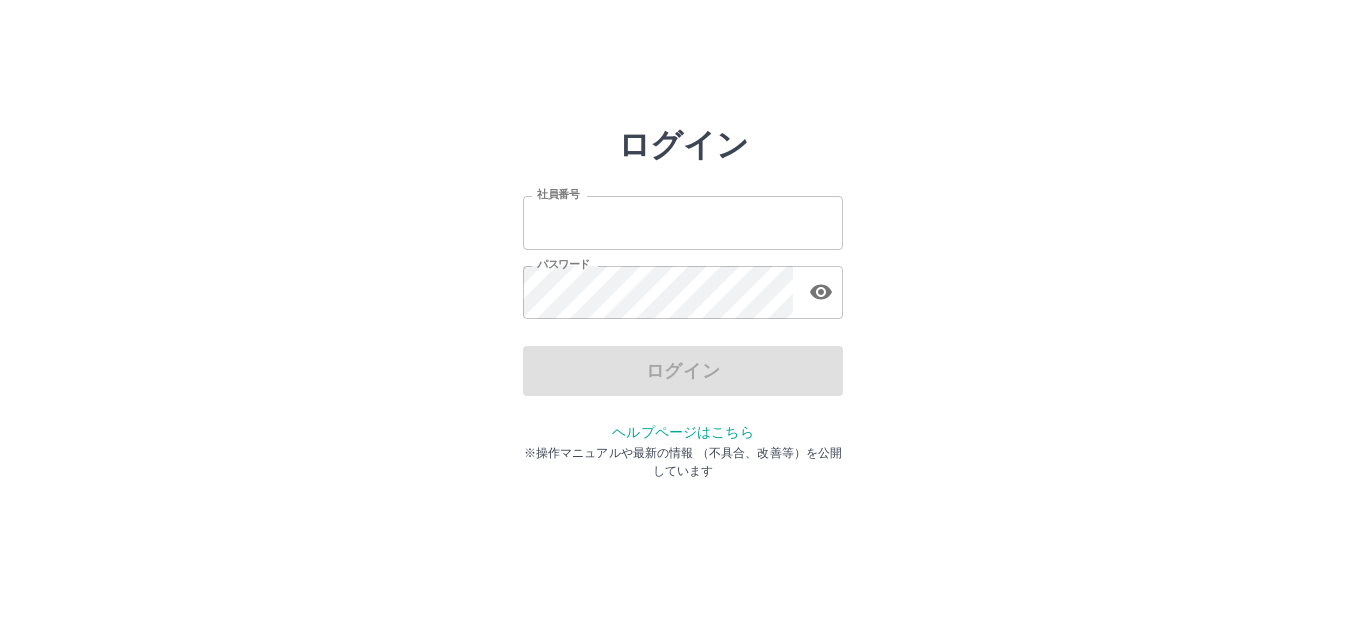 scroll, scrollTop: 0, scrollLeft: 0, axis: both 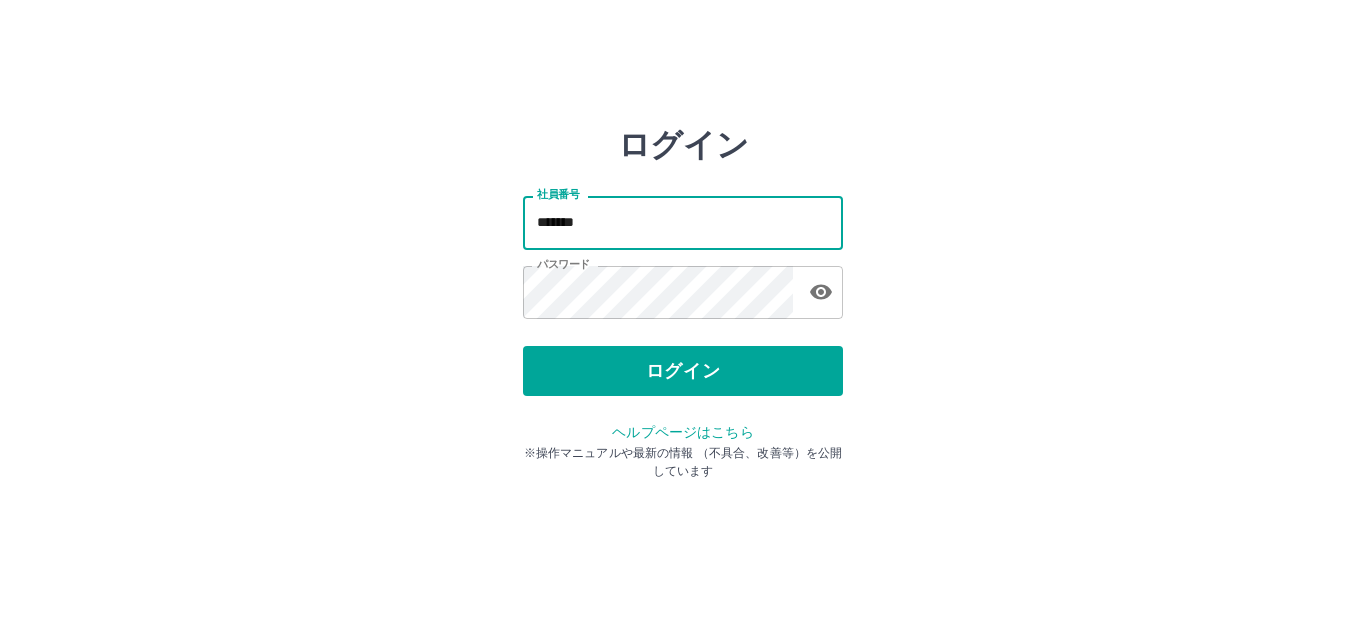 click on "*******" at bounding box center [683, 222] 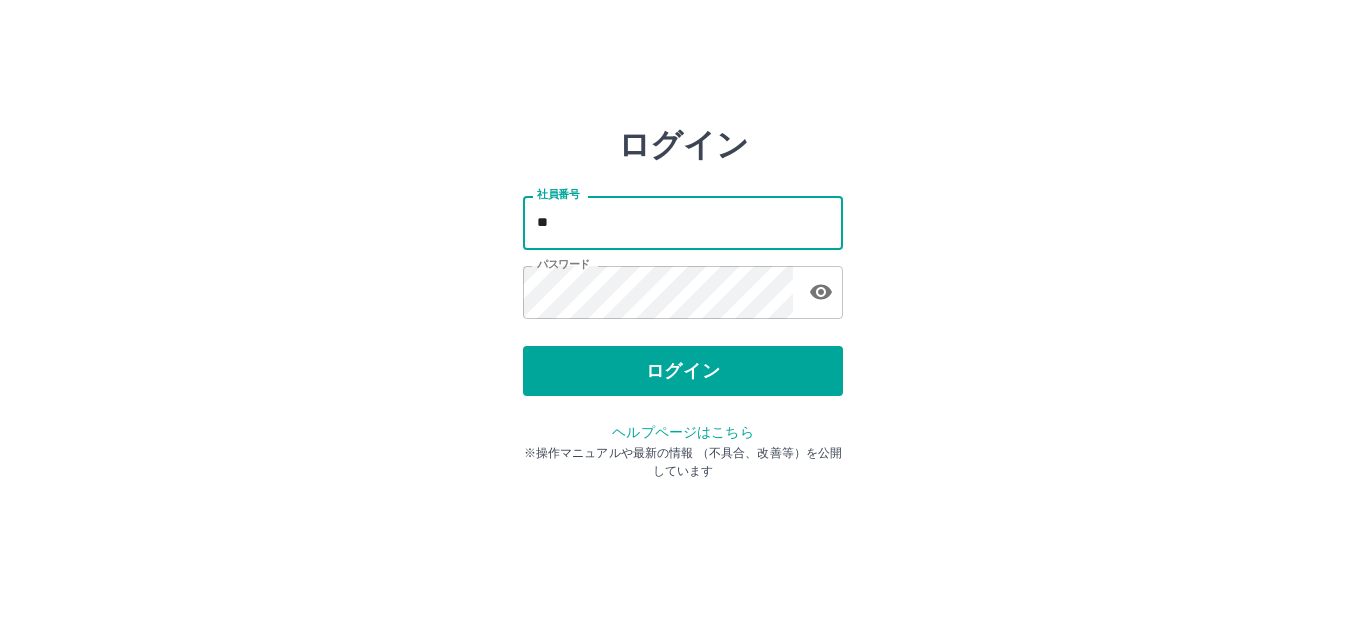 type on "*" 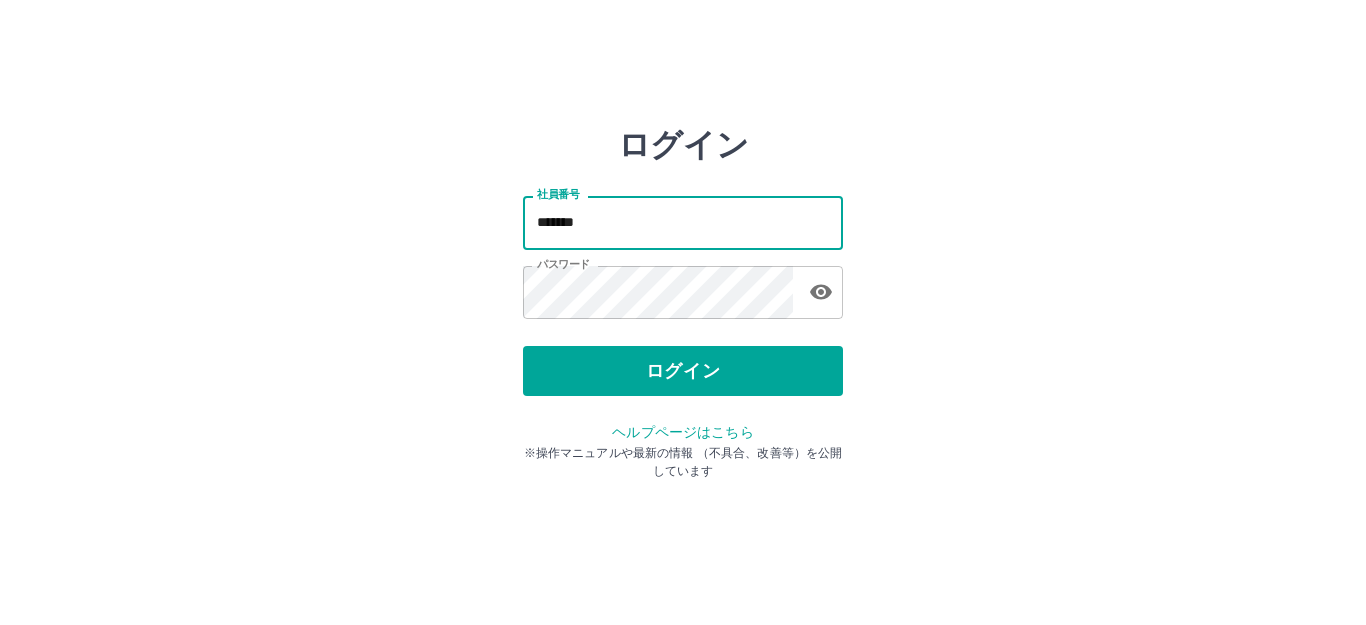 type on "*******" 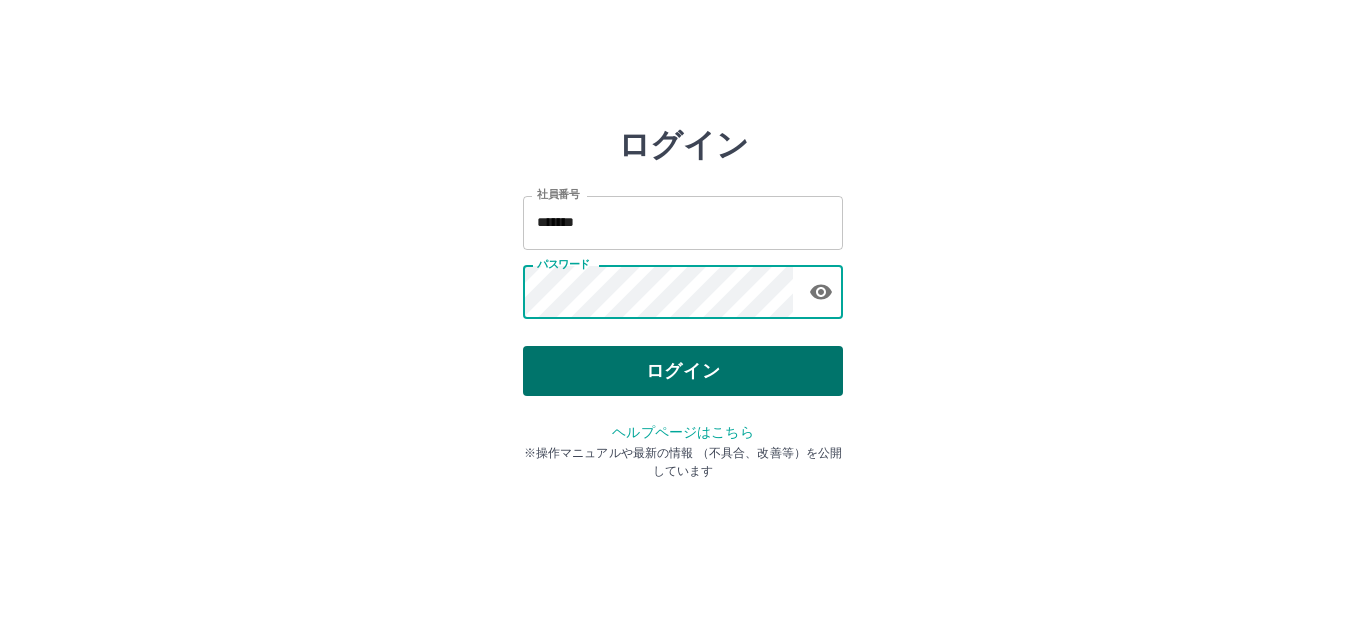 click on "ログイン" at bounding box center (683, 371) 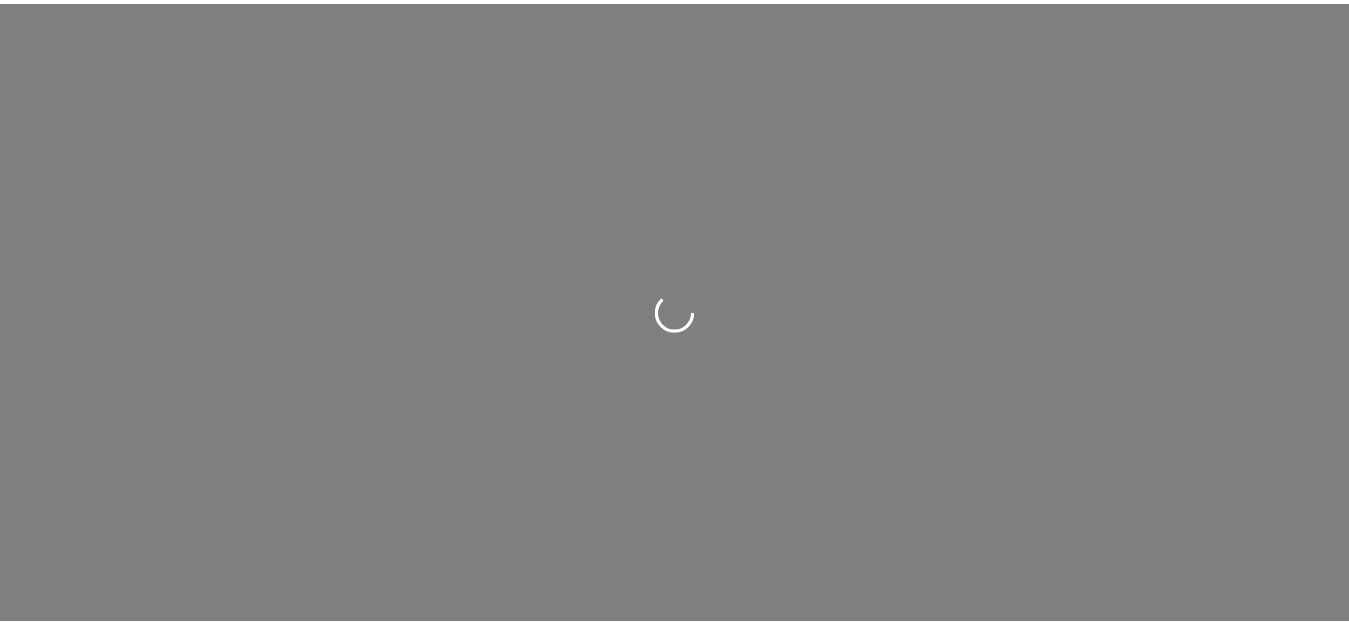 scroll, scrollTop: 0, scrollLeft: 0, axis: both 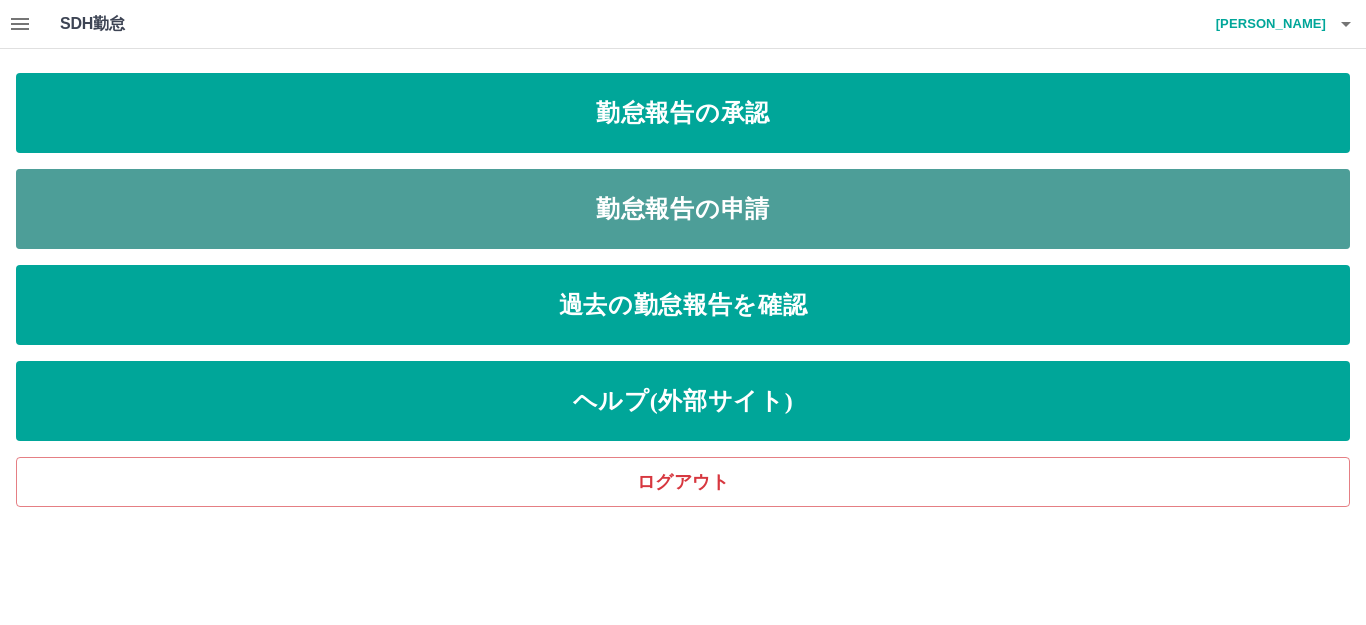 click on "勤怠報告の申請" at bounding box center [683, 209] 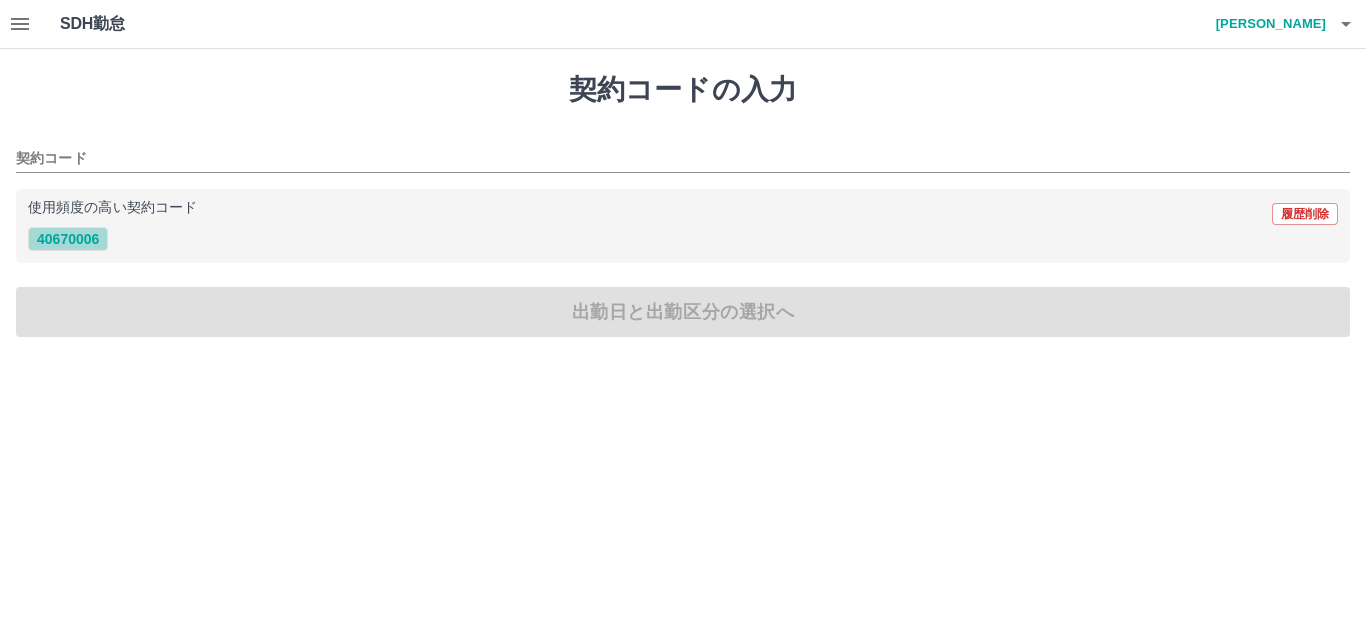click on "40670006" at bounding box center (68, 239) 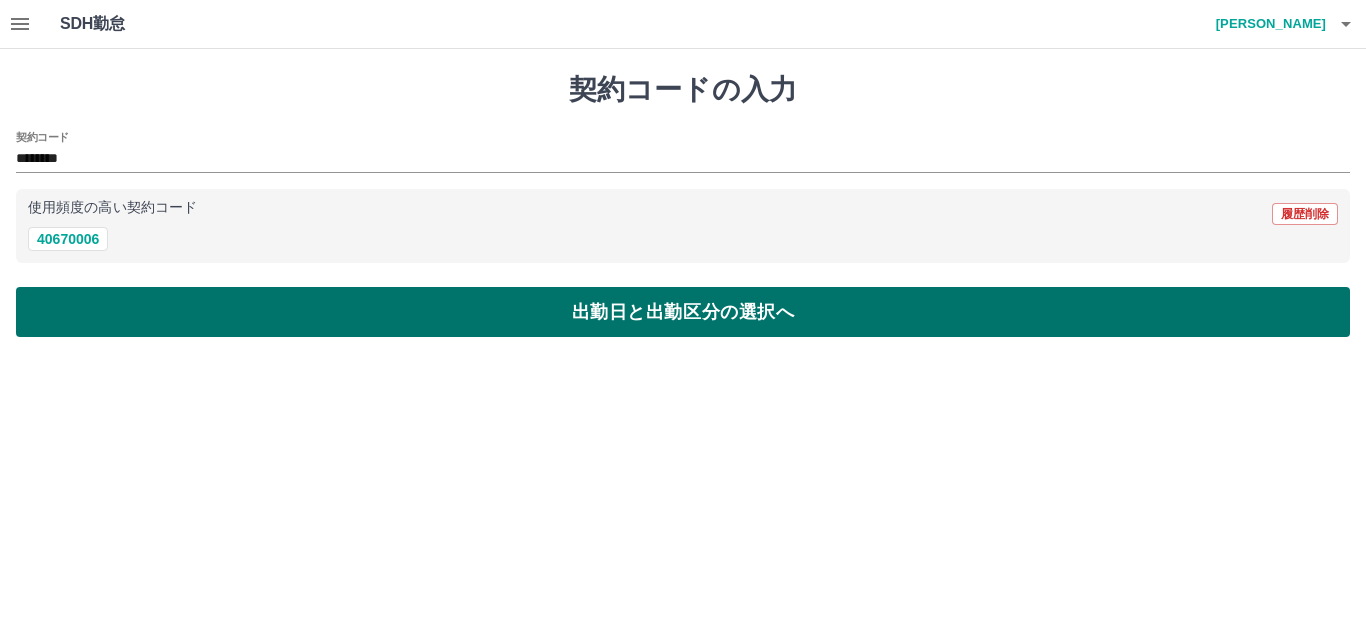 click on "出勤日と出勤区分の選択へ" at bounding box center [683, 312] 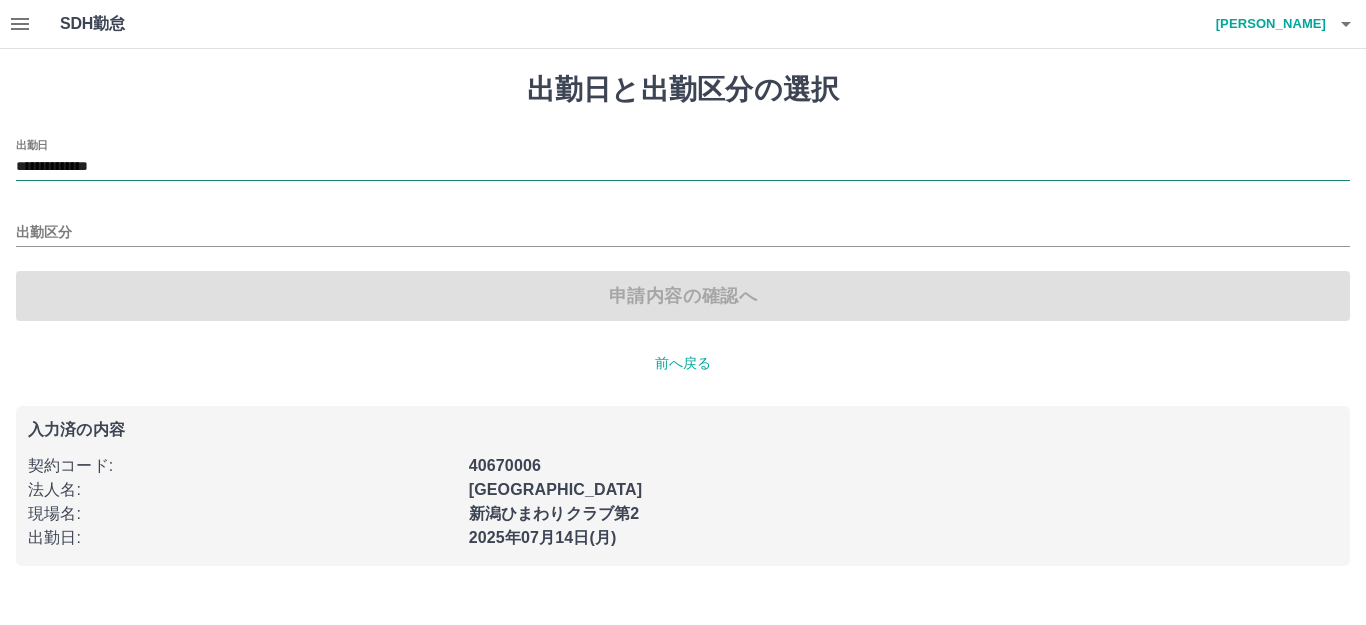 click on "**********" at bounding box center (683, 167) 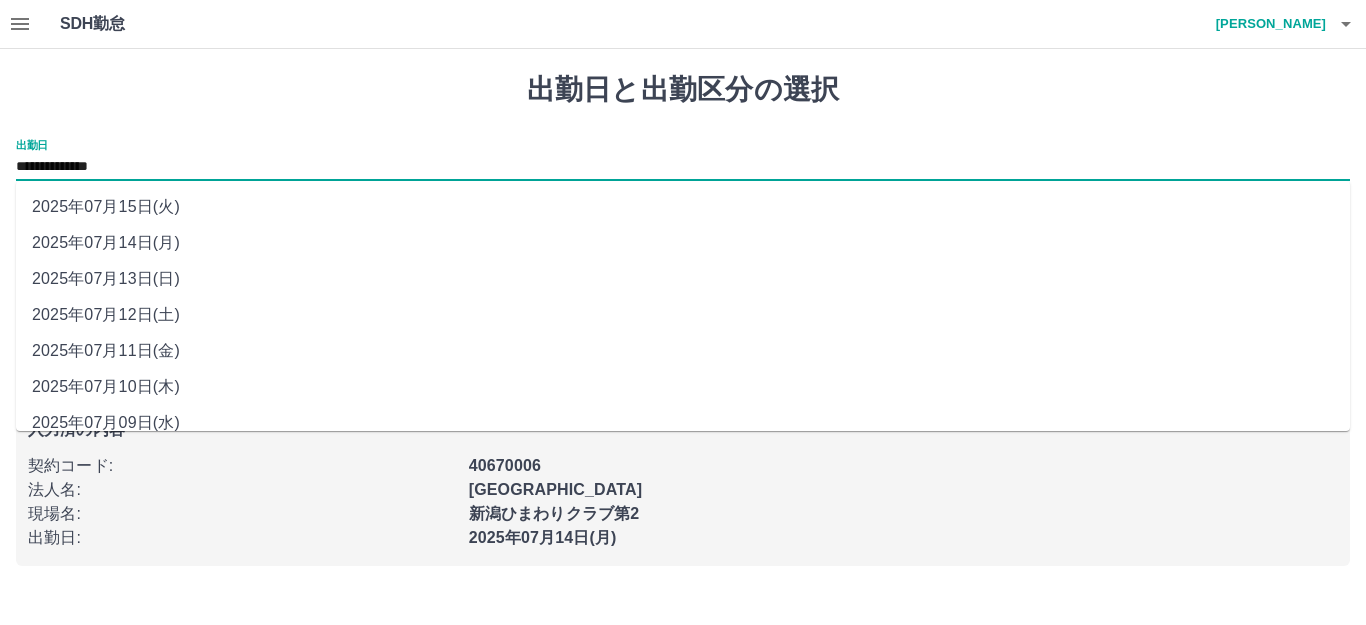 click on "2025年07月11日(金)" at bounding box center [683, 351] 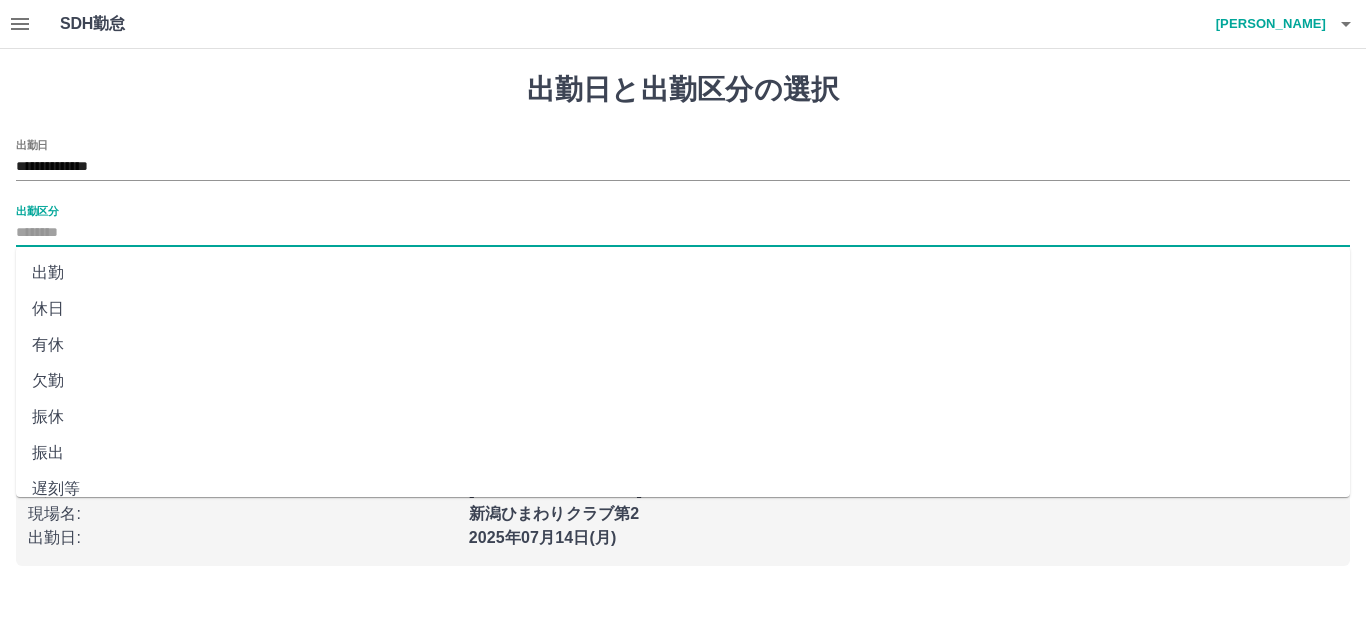 click on "出勤区分" at bounding box center (683, 233) 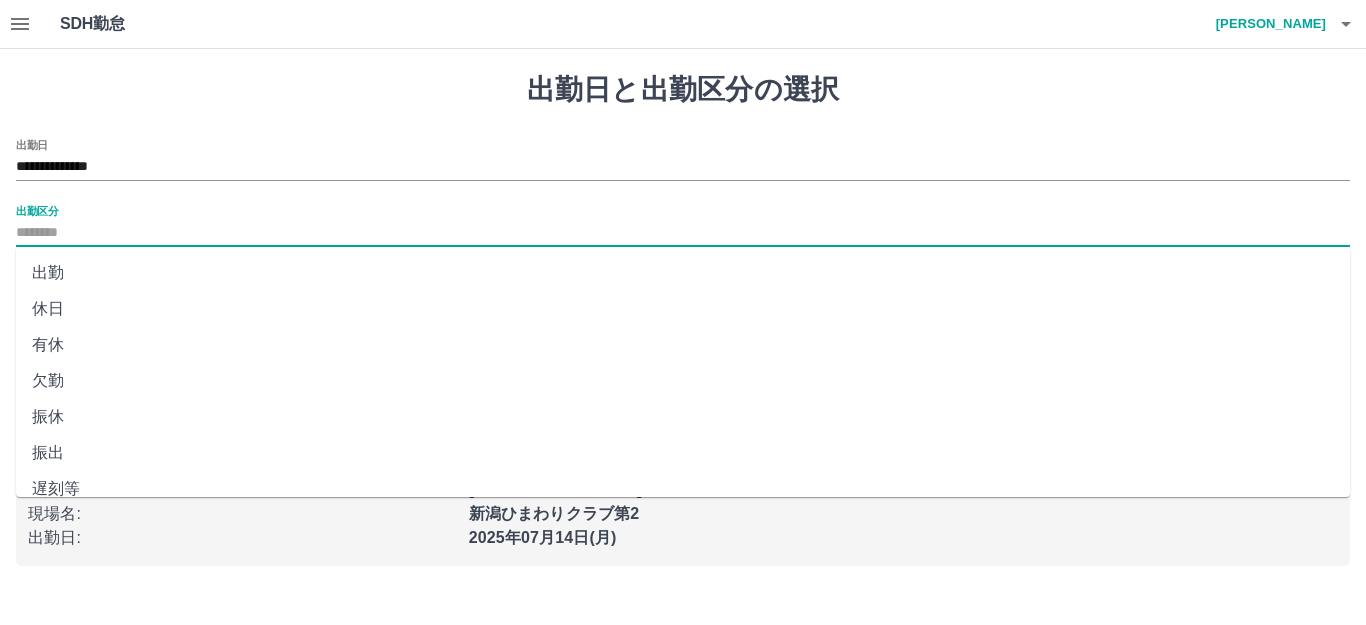 click on "出勤" at bounding box center (683, 273) 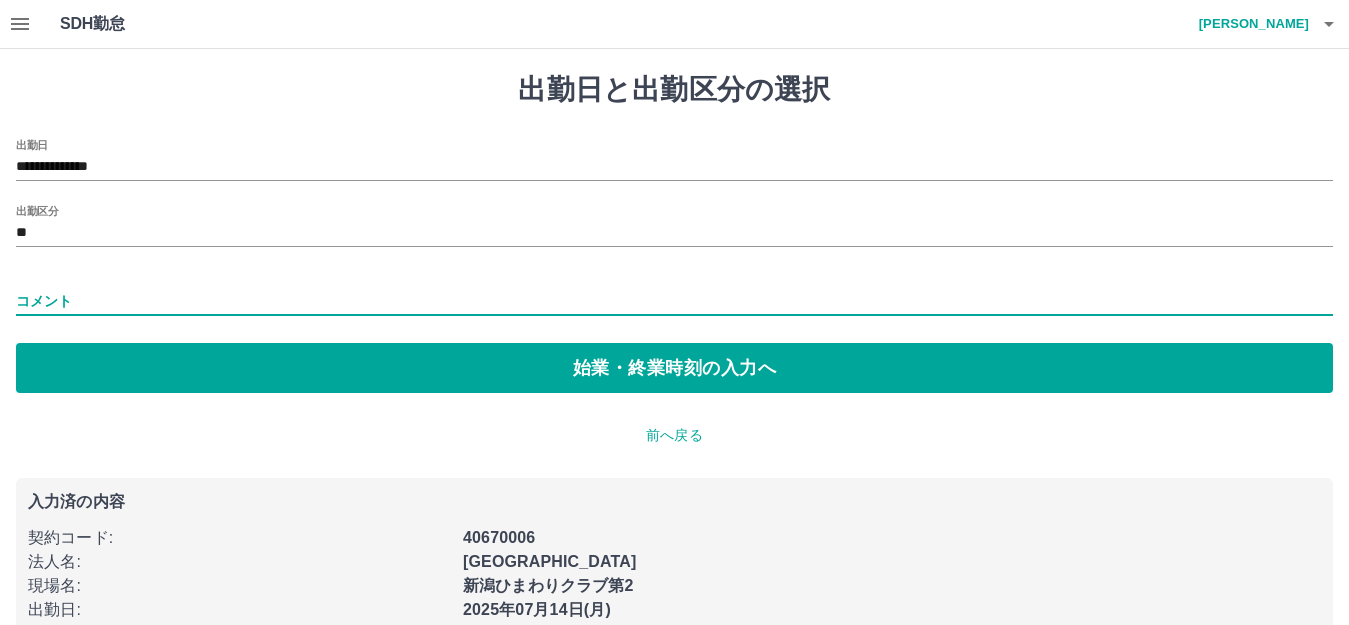 click on "コメント" at bounding box center [674, 301] 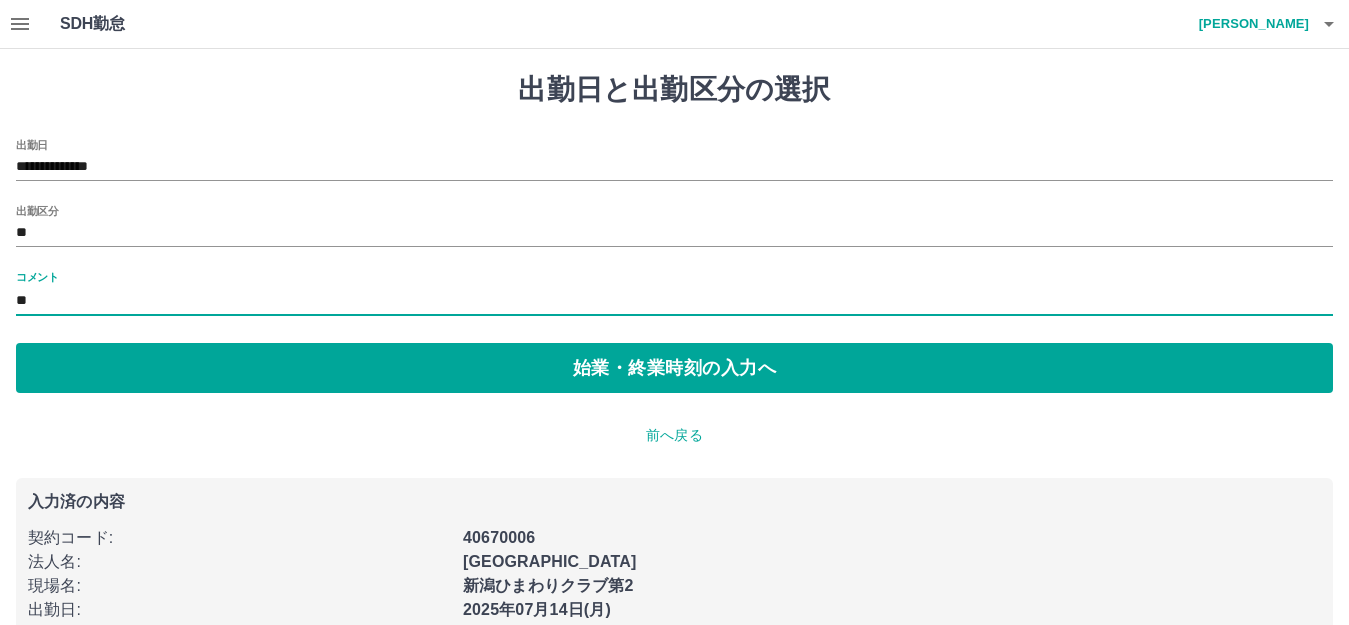 type on "*" 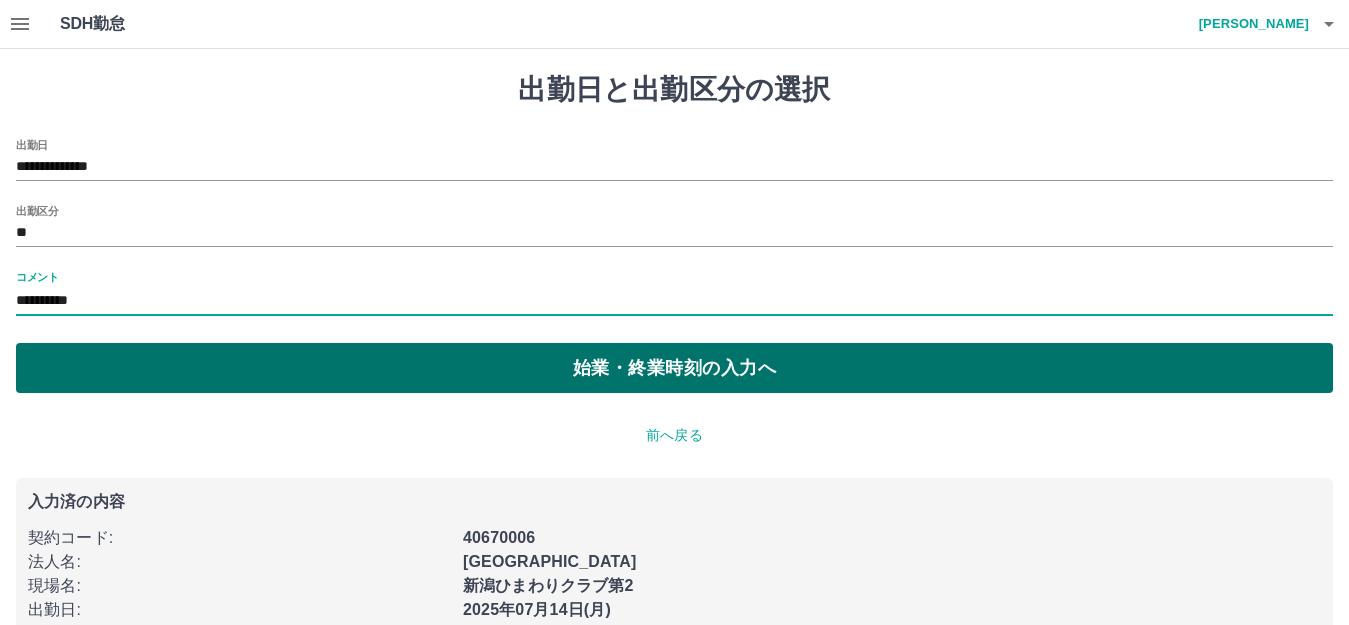 type on "**********" 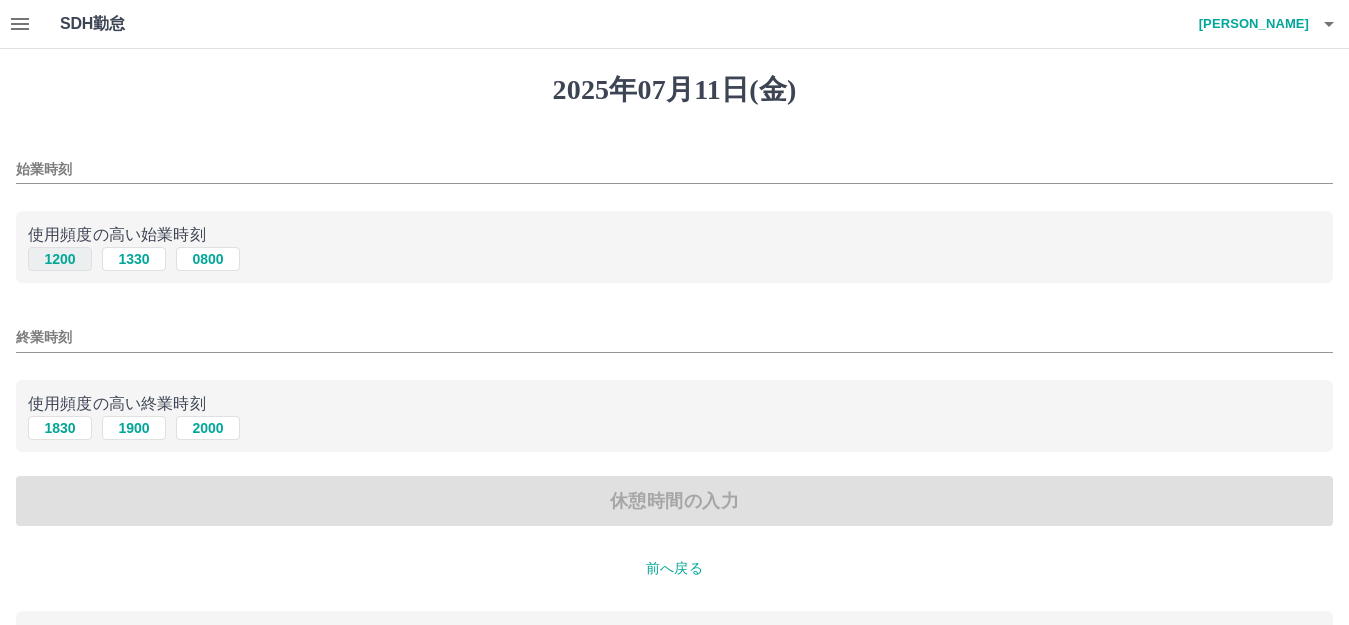 click on "1200" at bounding box center [60, 259] 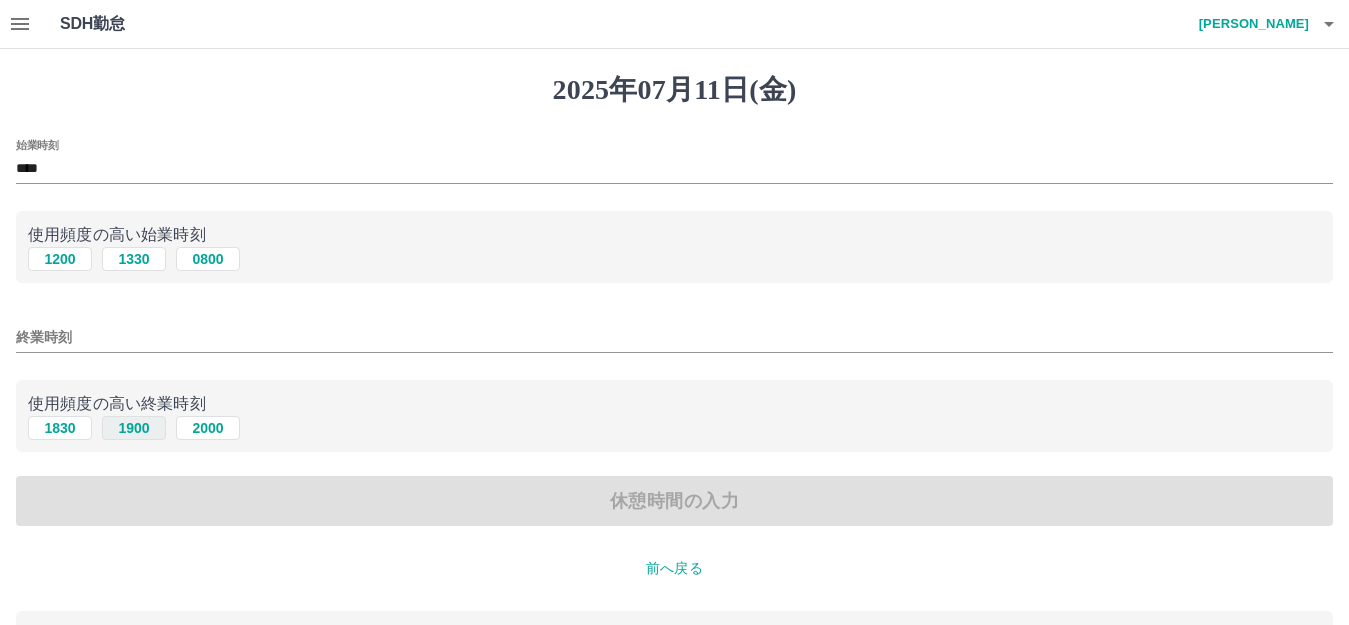 click on "1900" at bounding box center [134, 428] 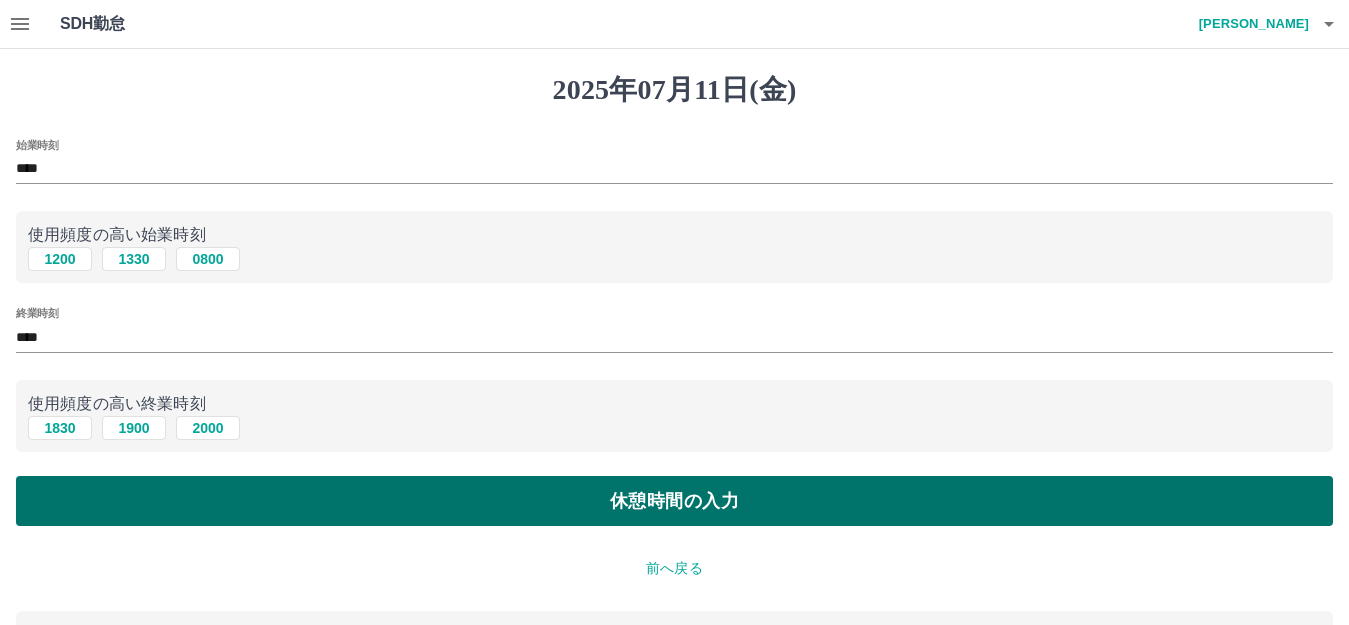 click on "休憩時間の入力" at bounding box center (674, 501) 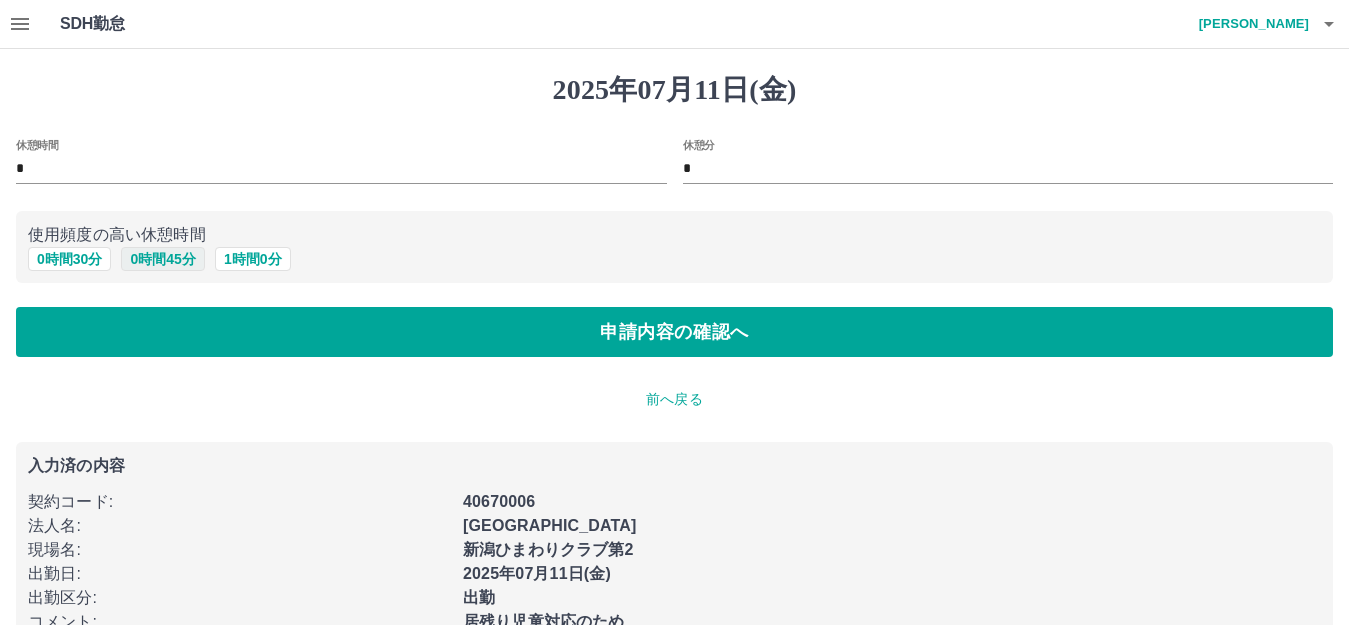 click on "0 時間 45 分" at bounding box center (162, 259) 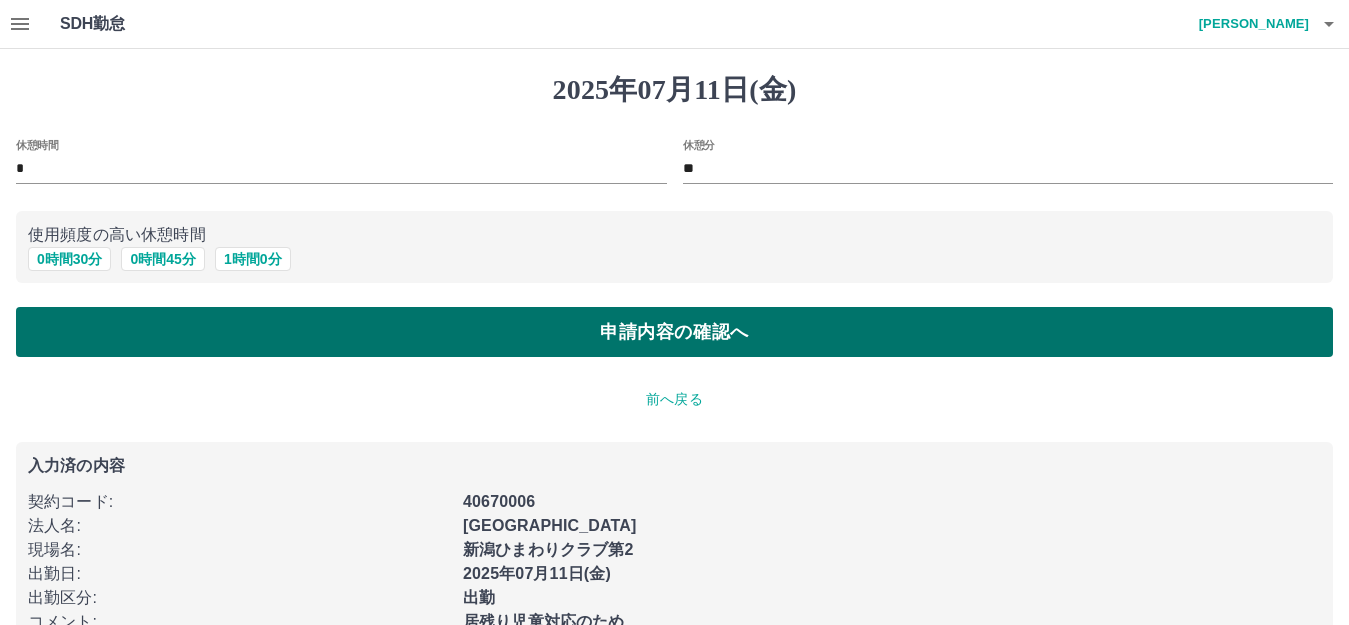 click on "申請内容の確認へ" at bounding box center [674, 332] 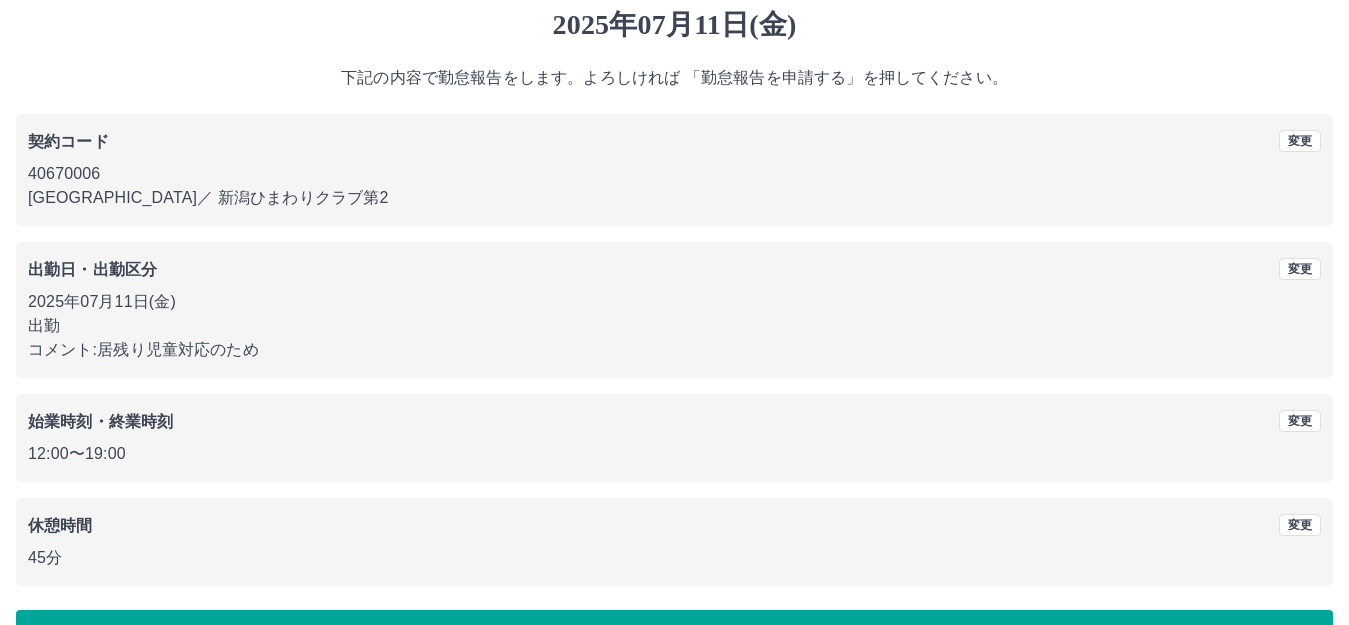 scroll, scrollTop: 124, scrollLeft: 0, axis: vertical 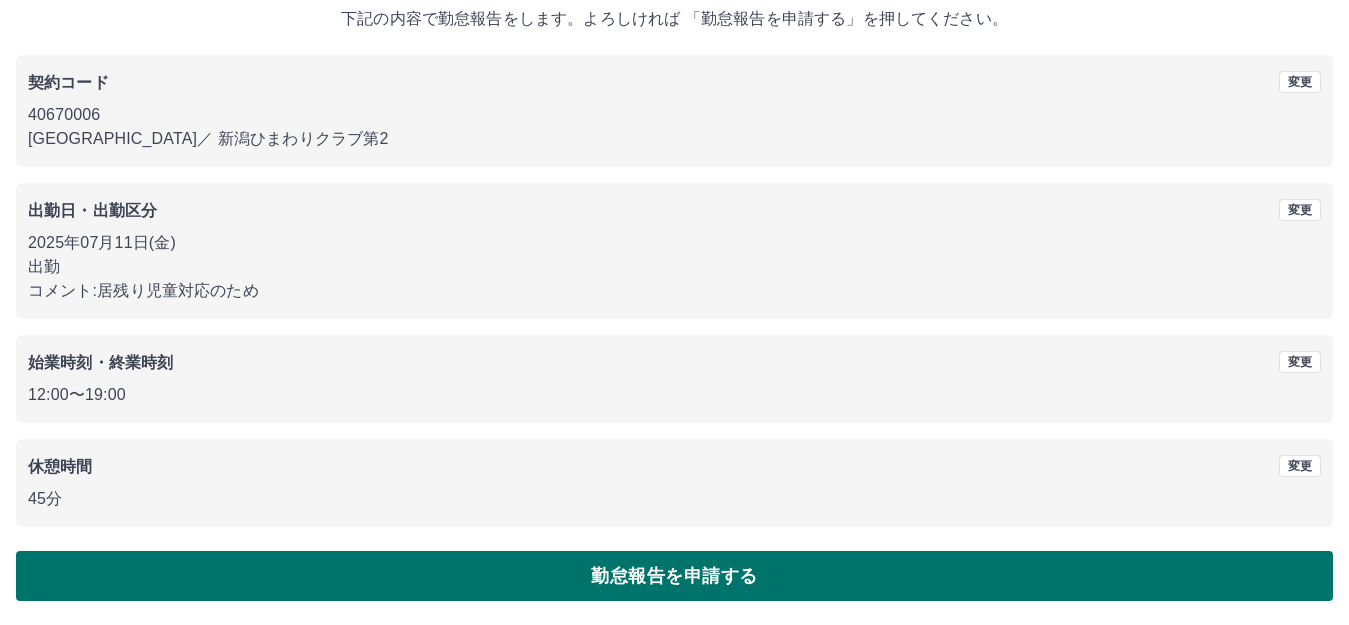 click on "勤怠報告を申請する" at bounding box center [674, 576] 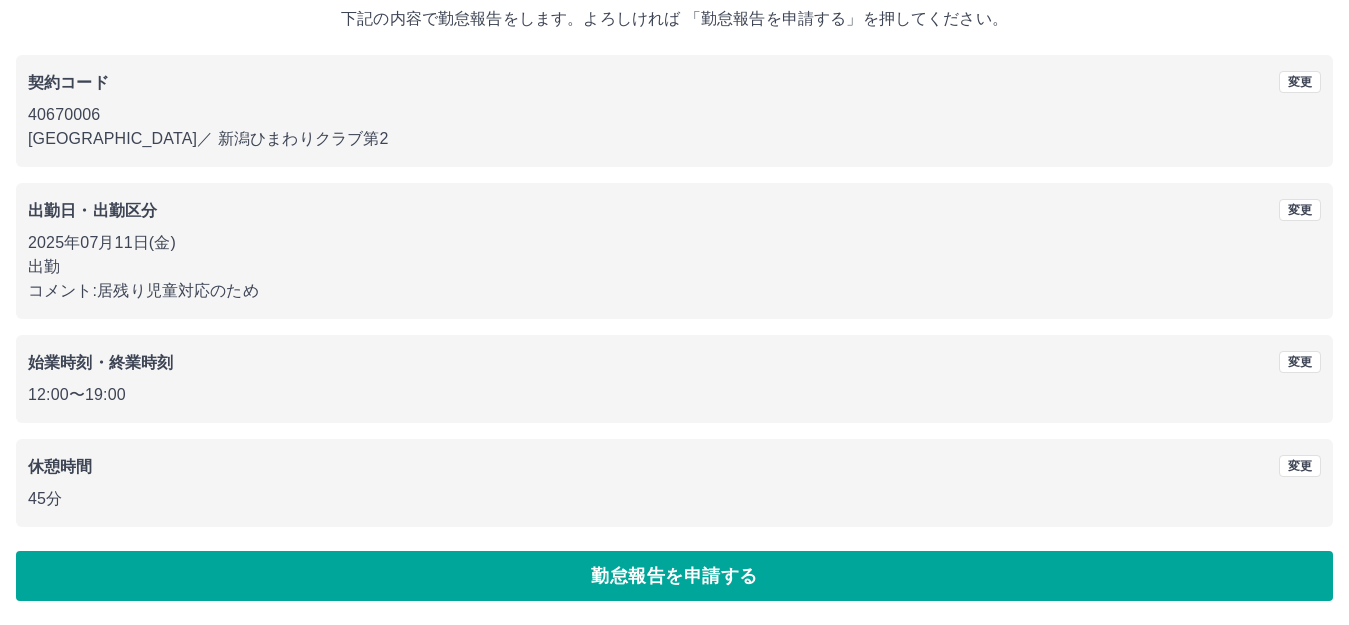 scroll, scrollTop: 0, scrollLeft: 0, axis: both 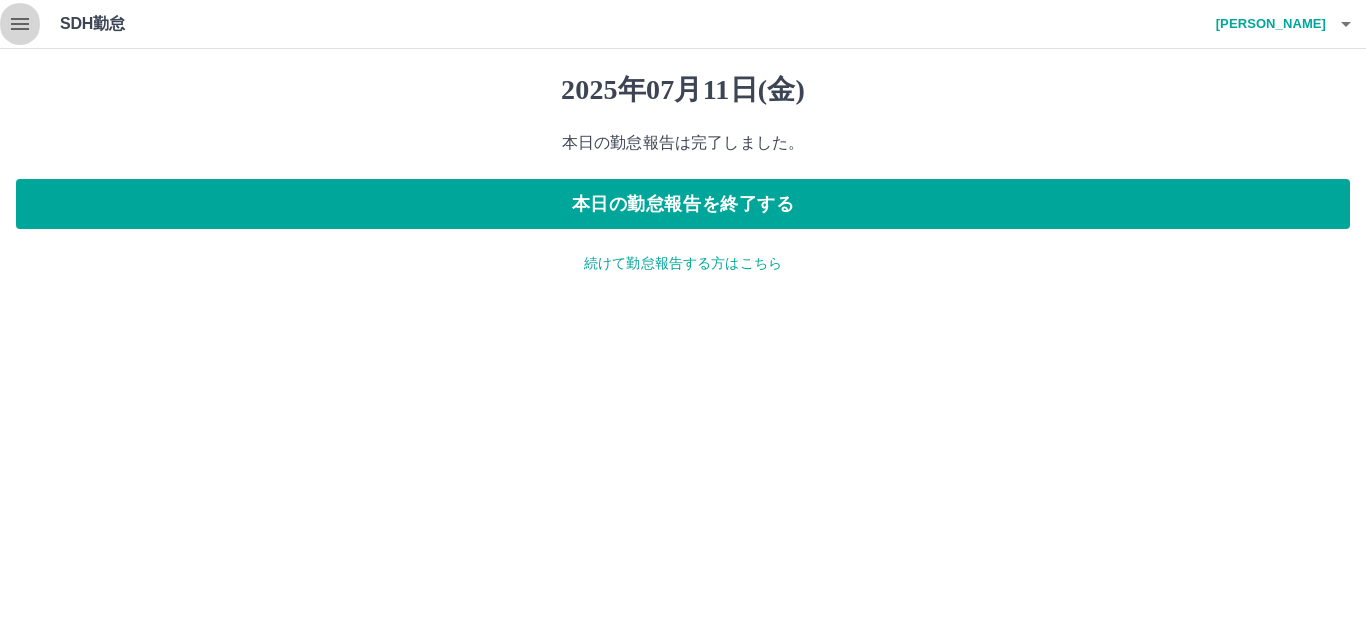click 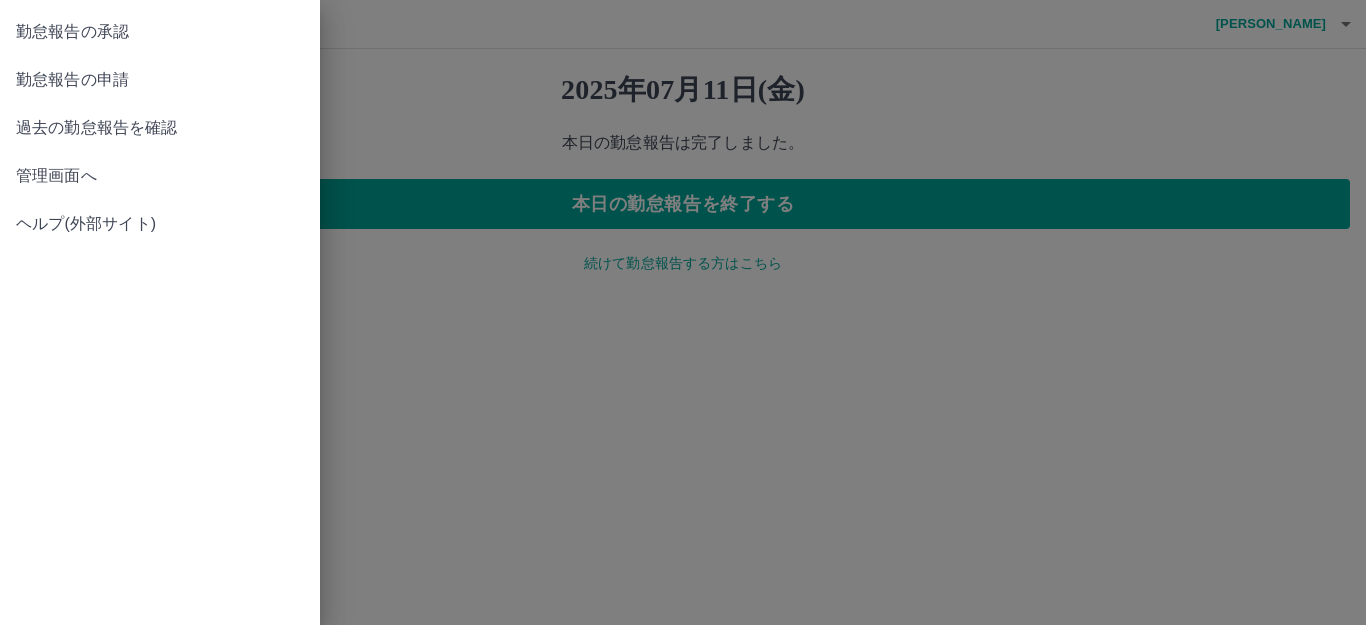 click on "勤怠報告の承認" at bounding box center (160, 32) 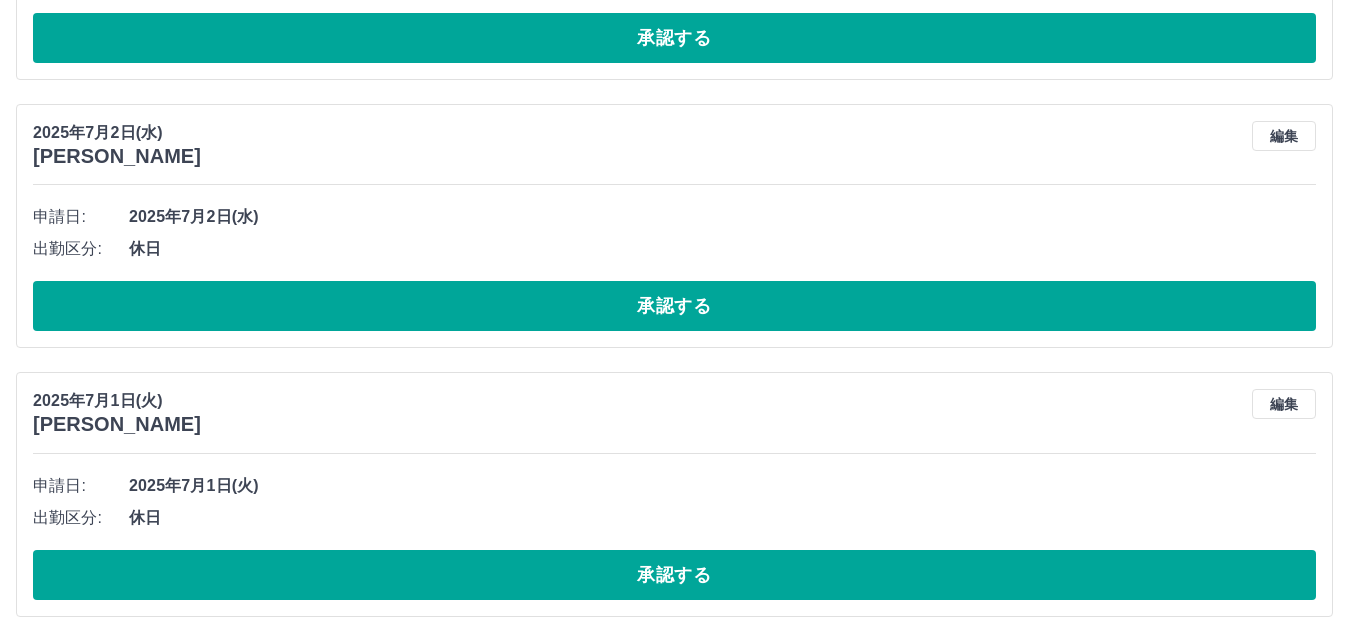 scroll, scrollTop: 6651, scrollLeft: 0, axis: vertical 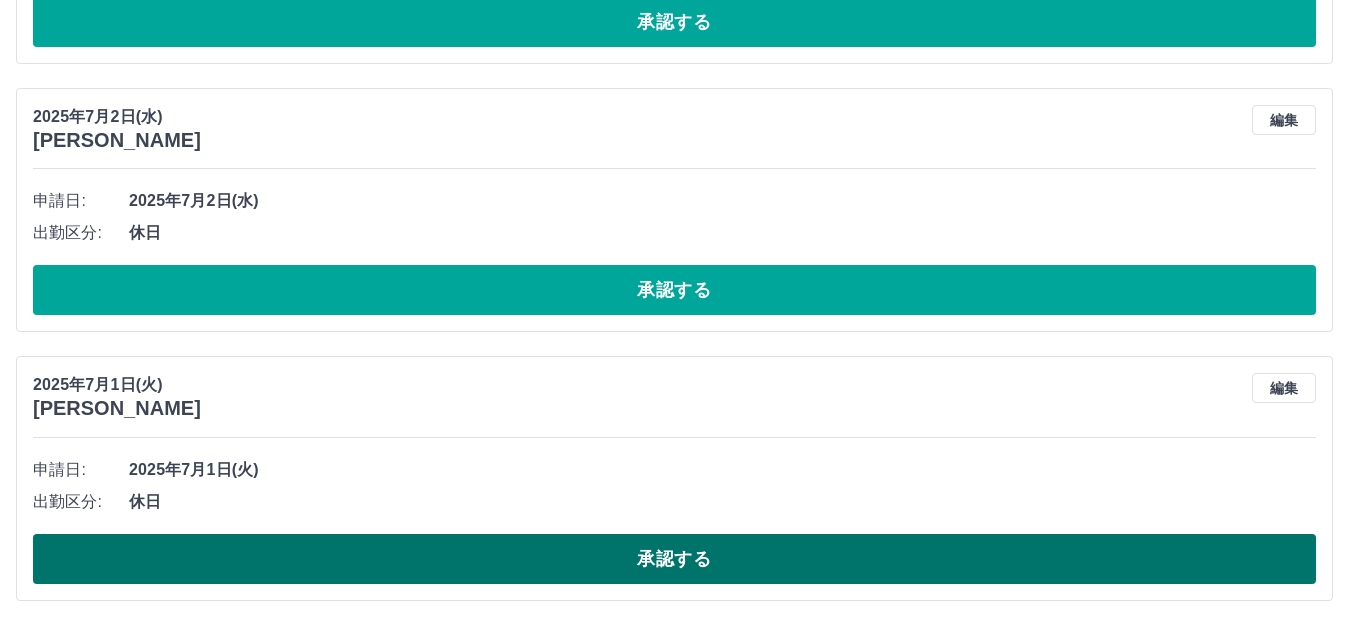 click on "承認する" at bounding box center (674, 559) 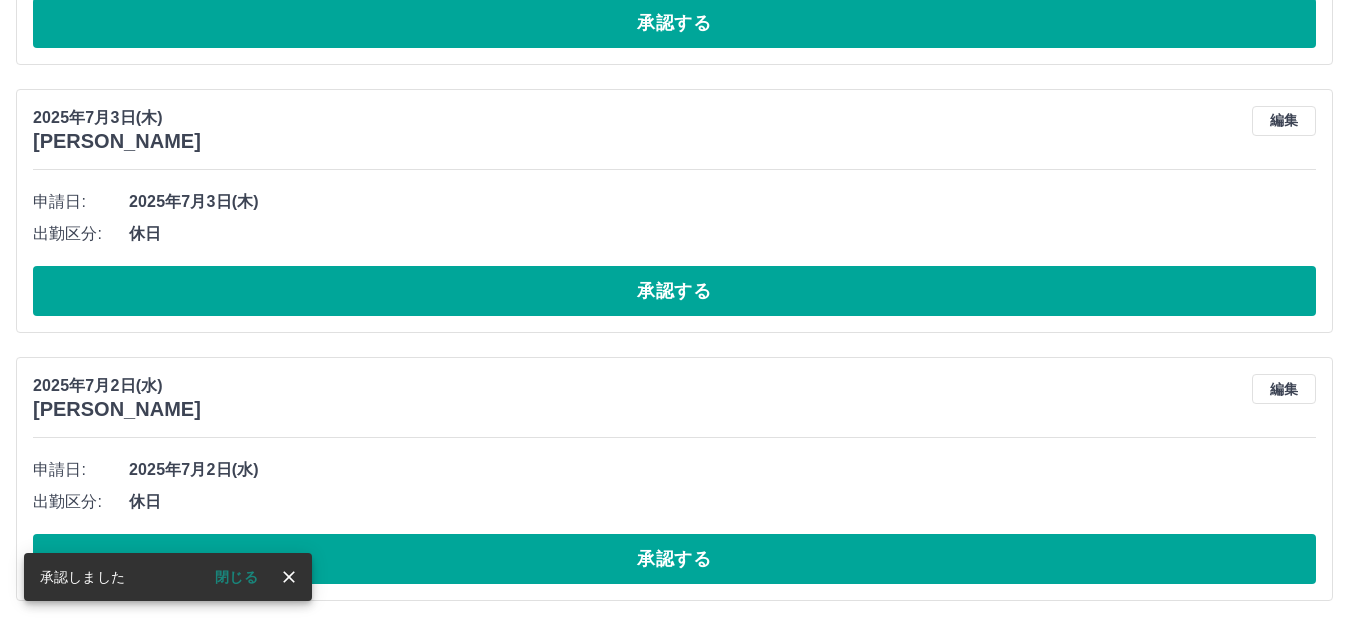 scroll, scrollTop: 6382, scrollLeft: 0, axis: vertical 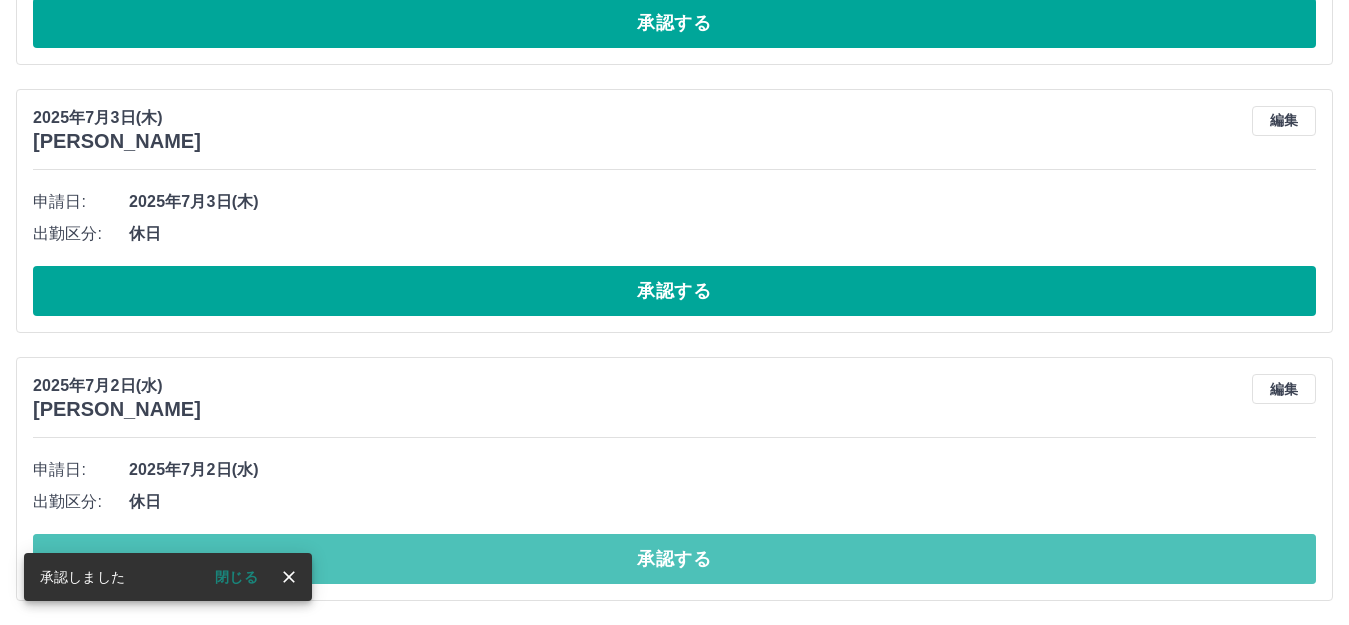 click on "承認する" at bounding box center (674, 559) 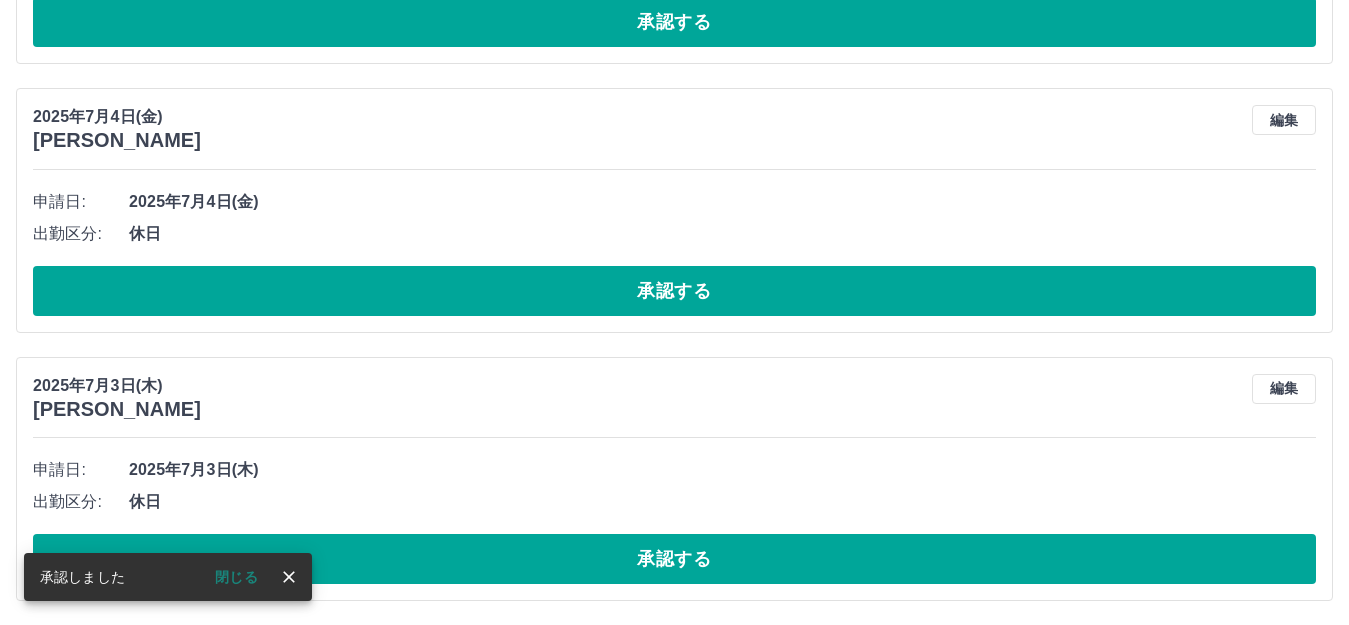 scroll, scrollTop: 6114, scrollLeft: 0, axis: vertical 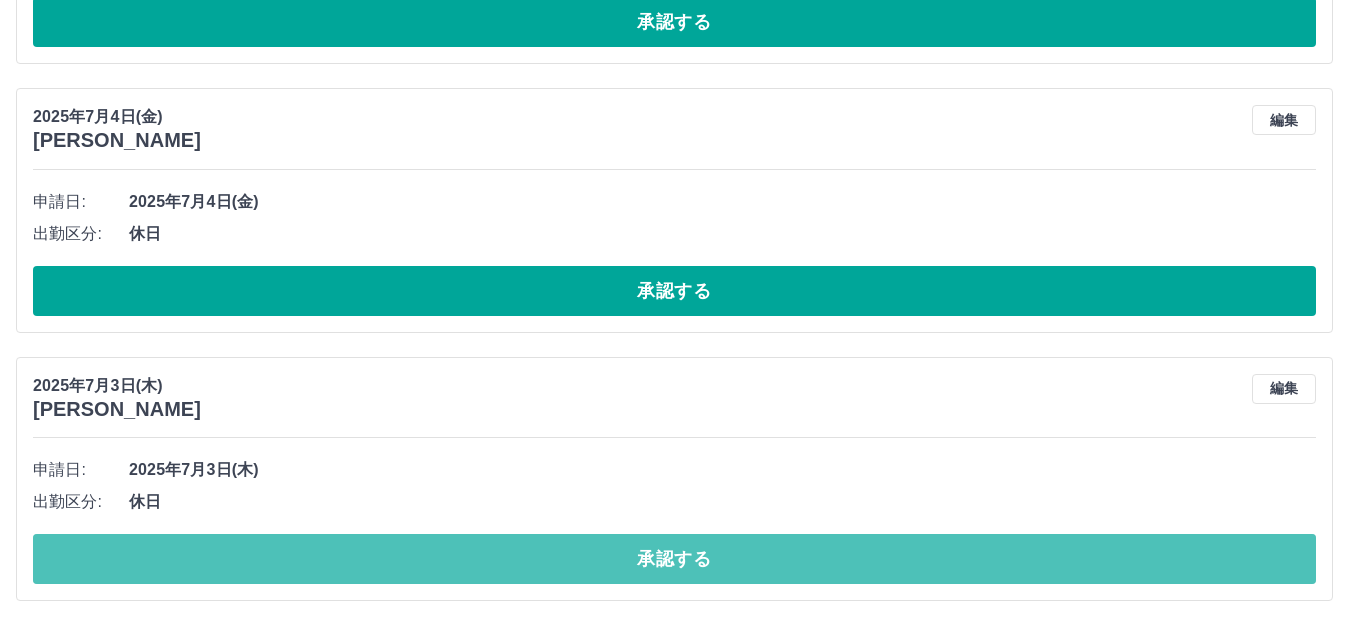 click on "承認する" at bounding box center (674, 559) 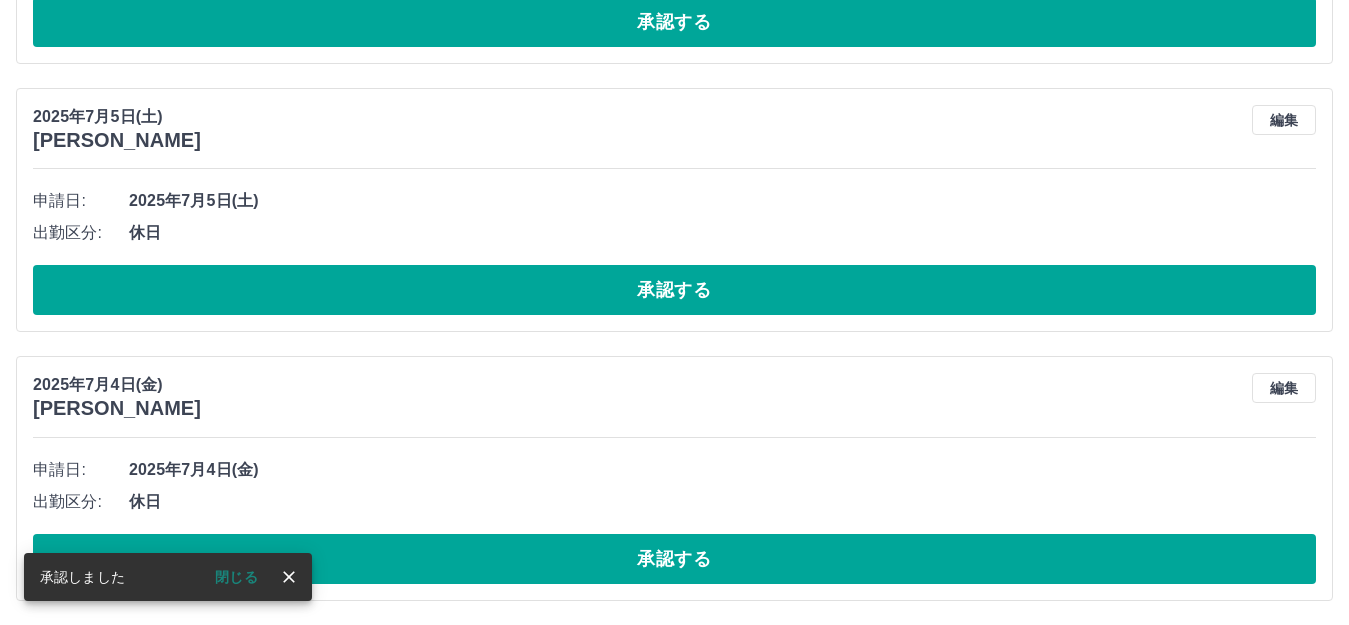 scroll, scrollTop: 5846, scrollLeft: 0, axis: vertical 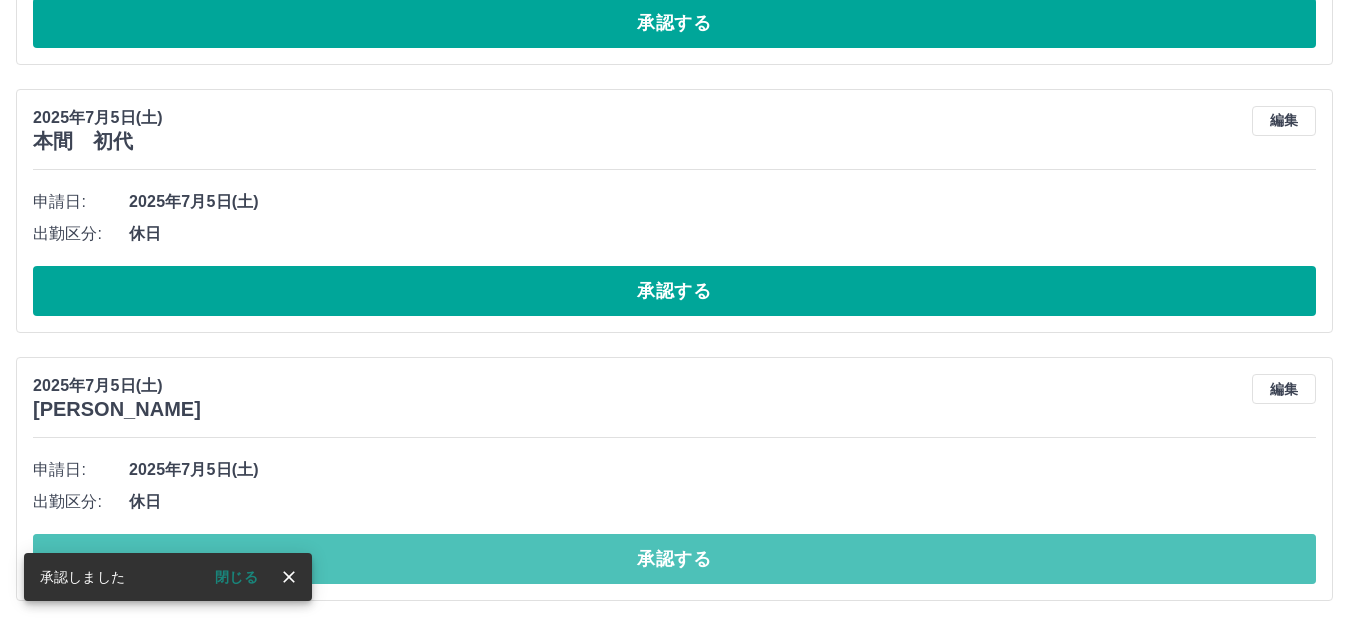click on "承認する" at bounding box center (674, 559) 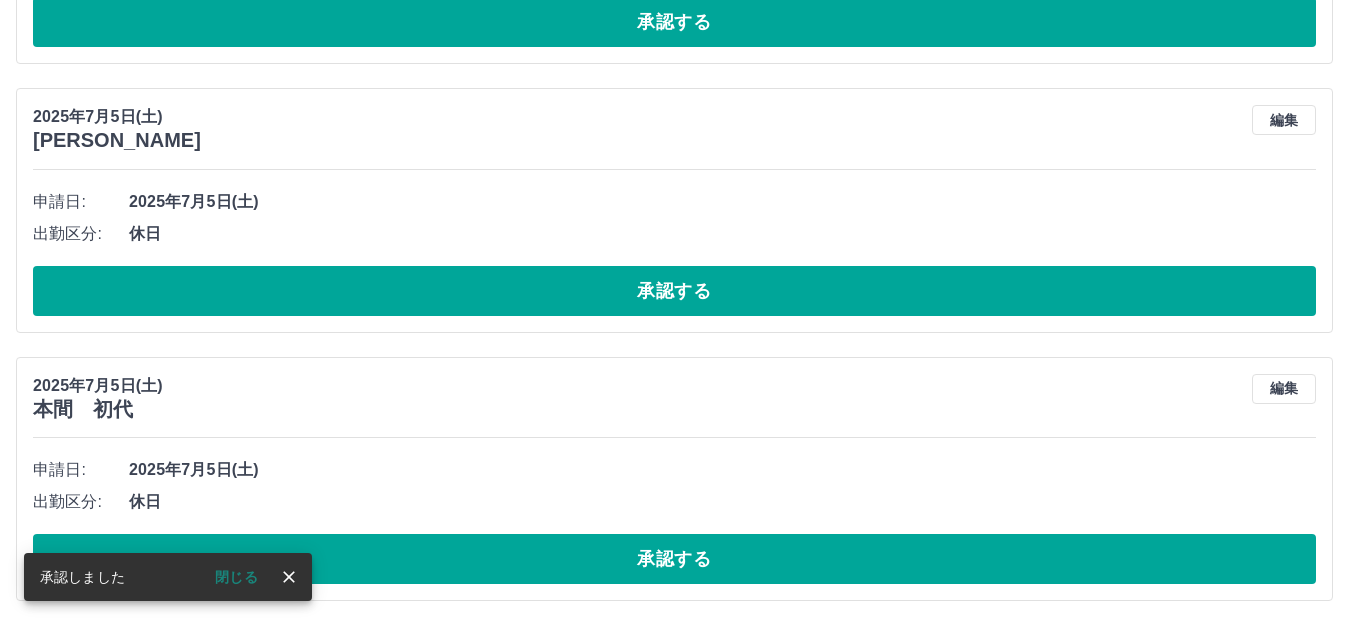 scroll, scrollTop: 5309, scrollLeft: 0, axis: vertical 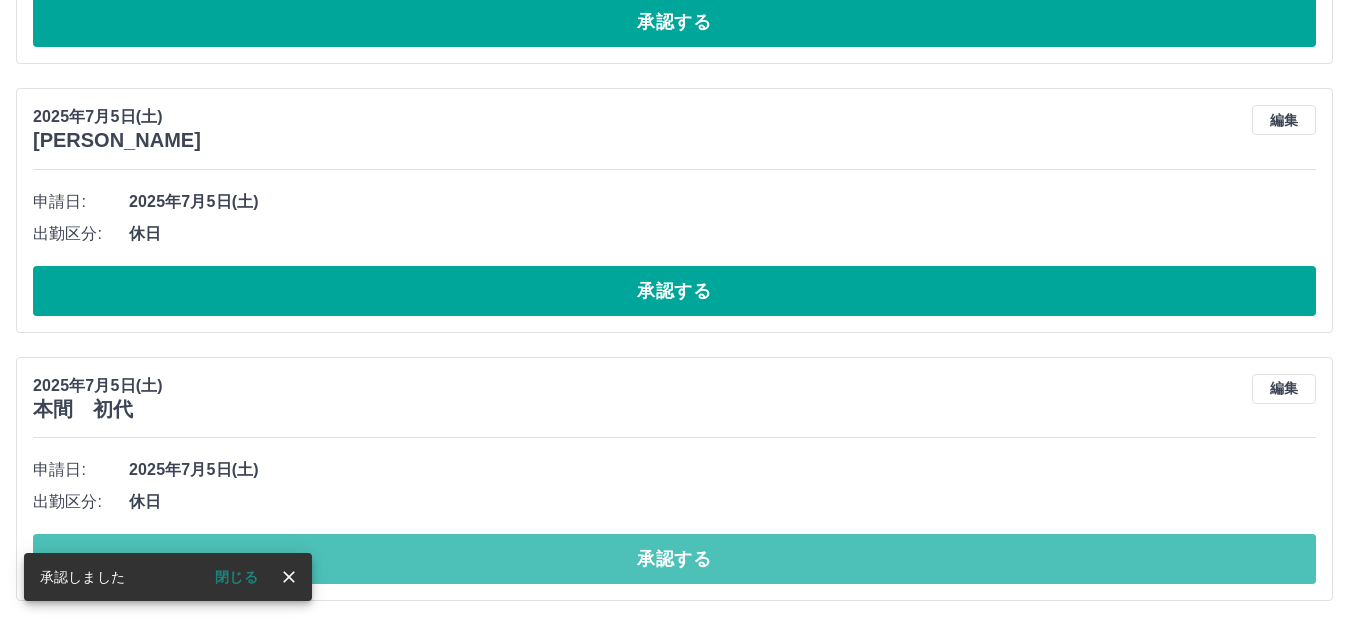 click on "承認する" at bounding box center [674, 559] 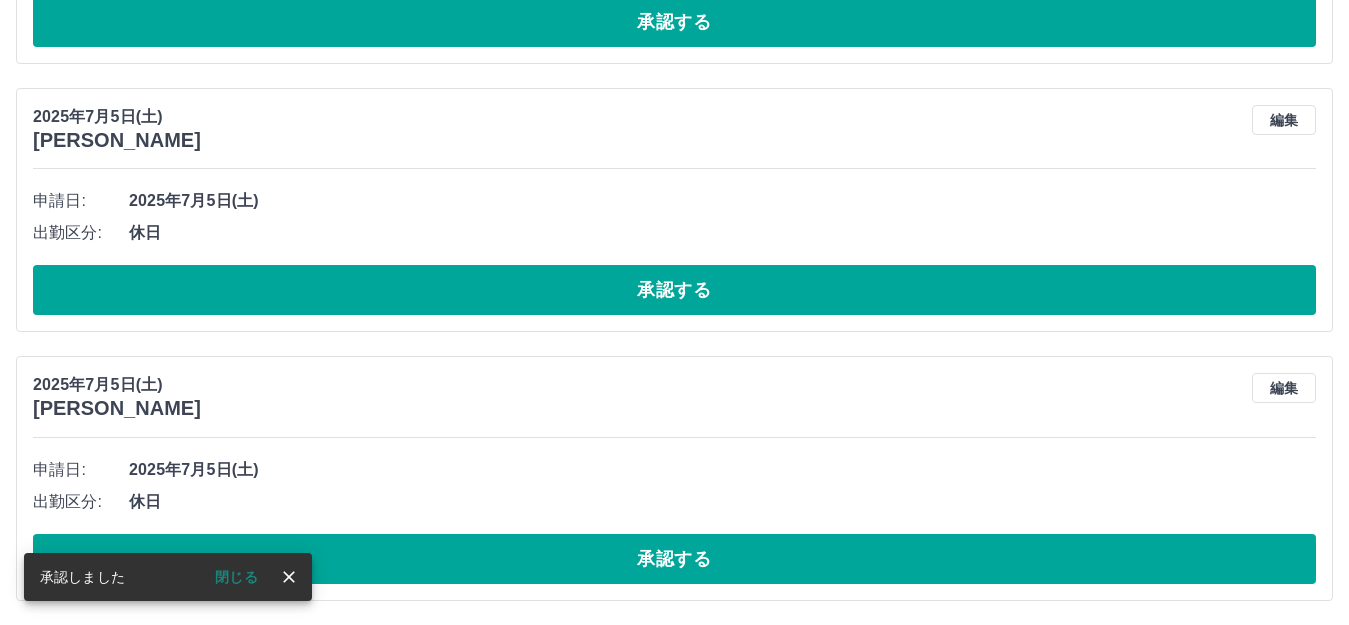 scroll, scrollTop: 5041, scrollLeft: 0, axis: vertical 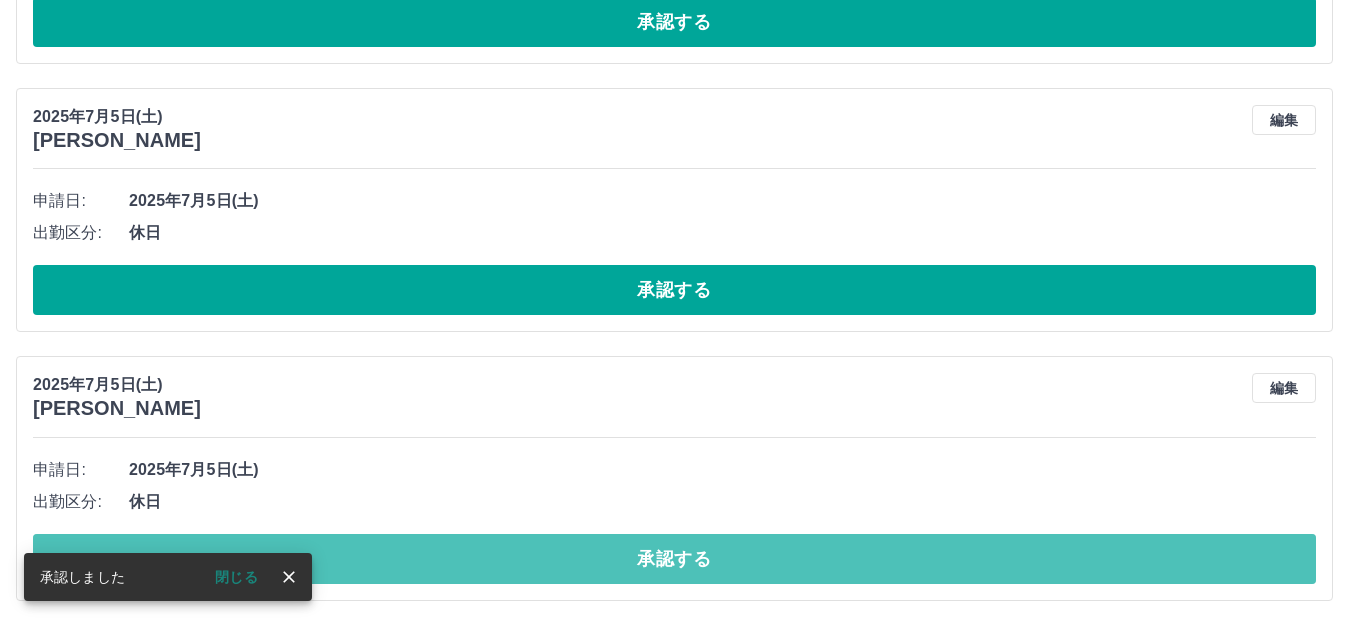 click on "承認する" at bounding box center [674, 559] 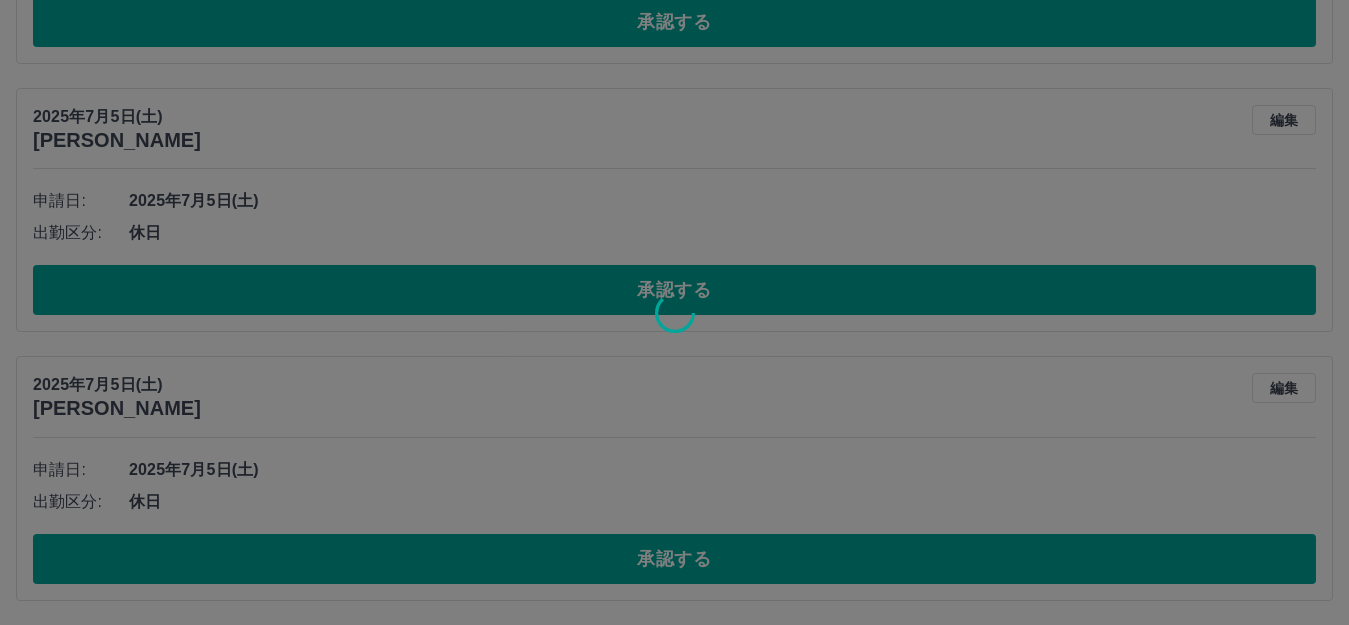 scroll, scrollTop: 4772, scrollLeft: 0, axis: vertical 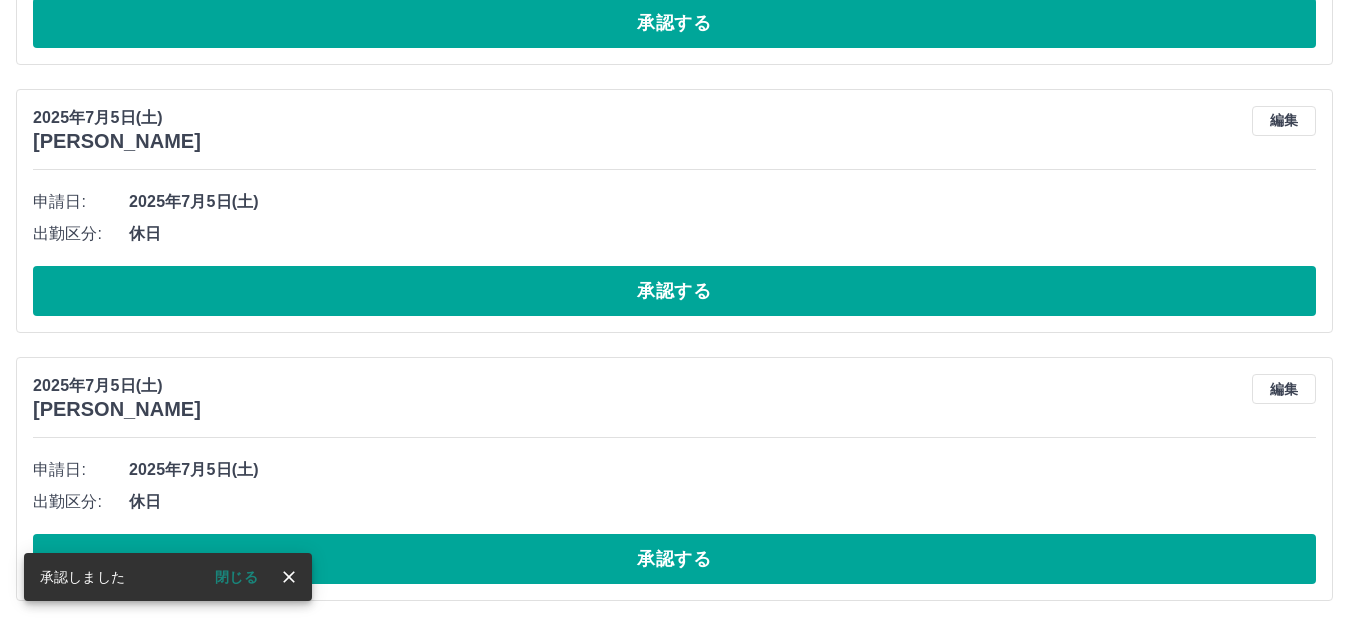 click on "承認する" at bounding box center [674, 559] 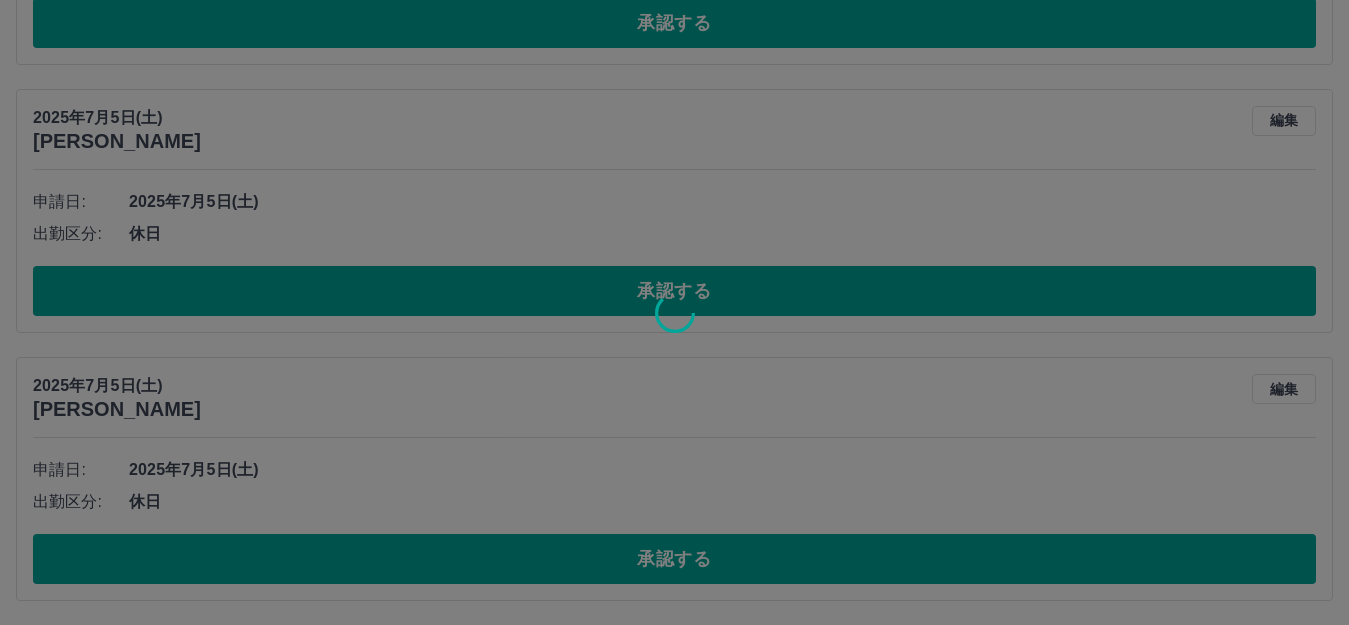 scroll, scrollTop: 4504, scrollLeft: 0, axis: vertical 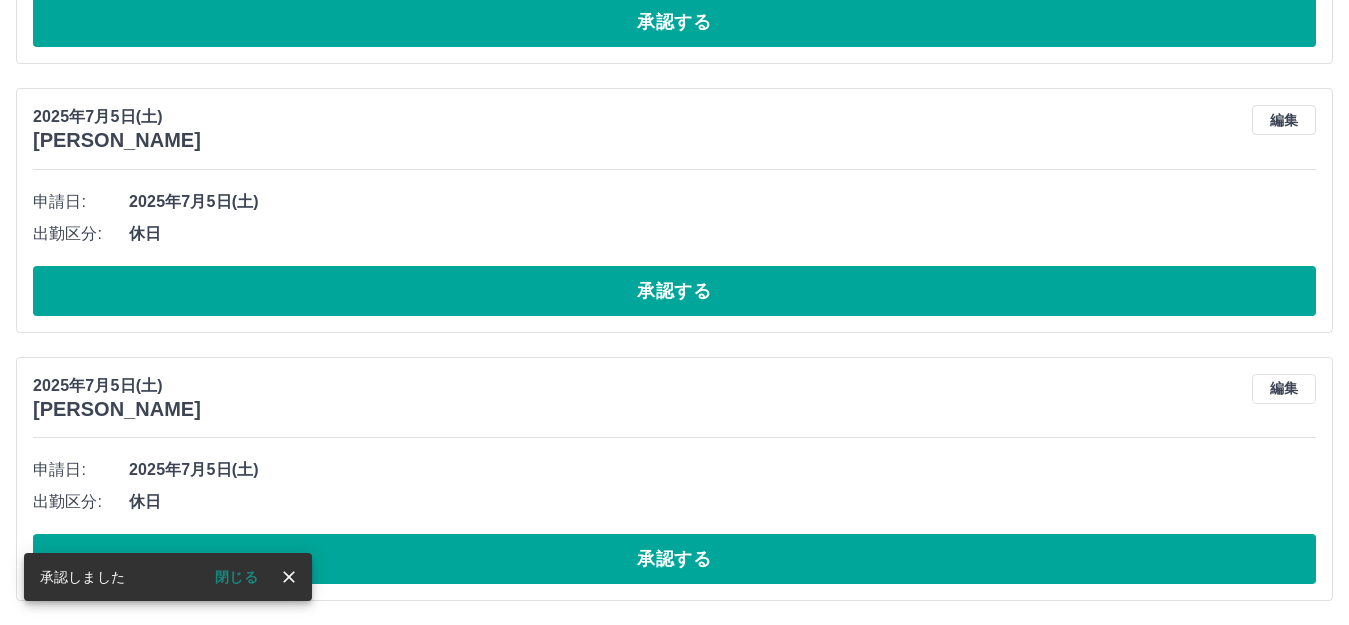 click on "承認する" at bounding box center (674, 559) 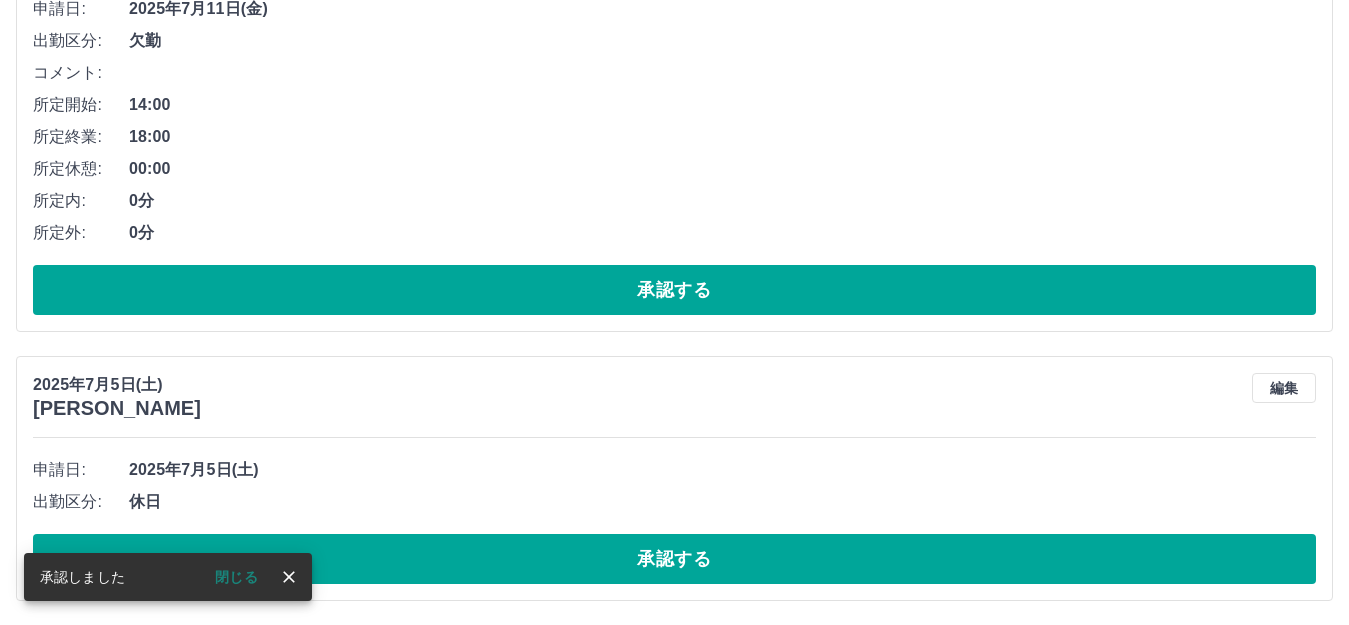 scroll, scrollTop: 4236, scrollLeft: 0, axis: vertical 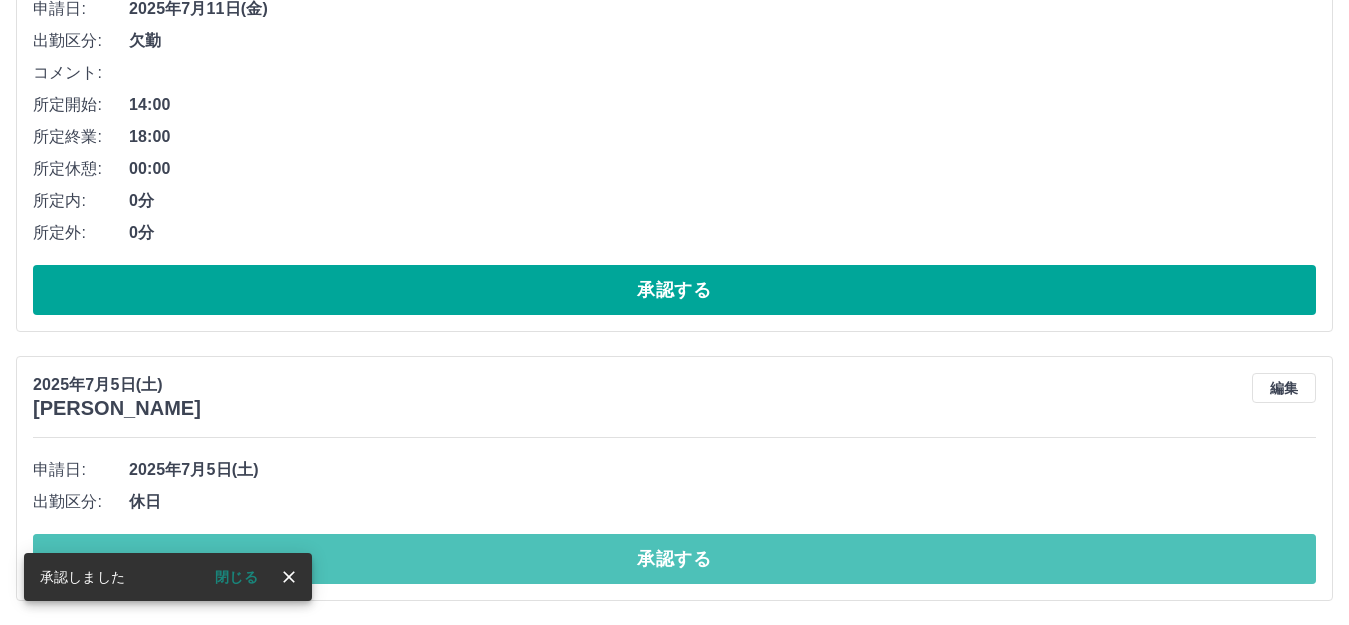 click on "承認する" at bounding box center (674, 559) 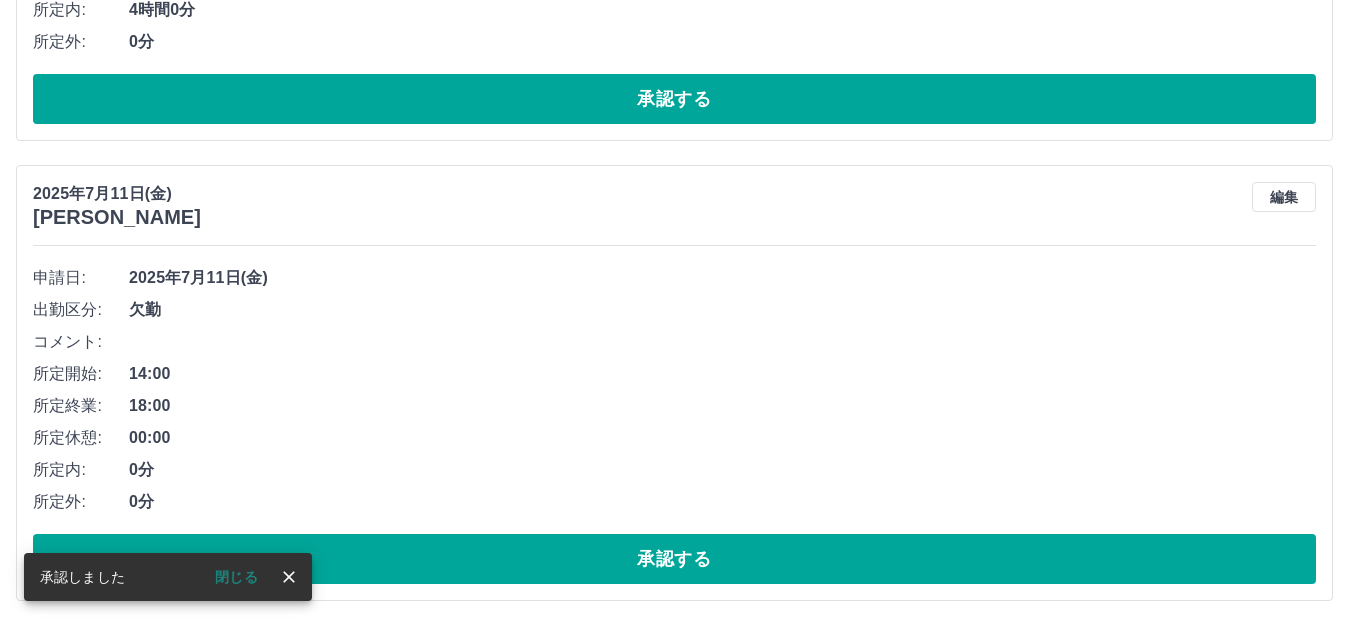 scroll, scrollTop: 3967, scrollLeft: 0, axis: vertical 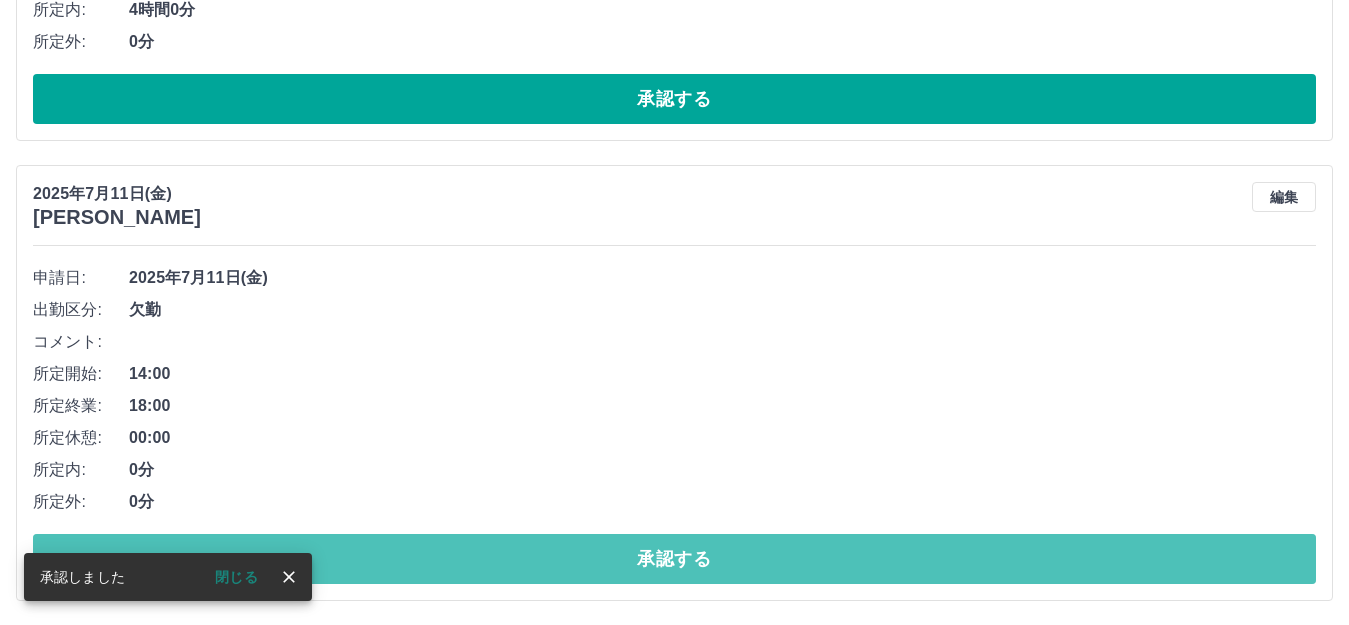 click on "承認する" at bounding box center [674, 559] 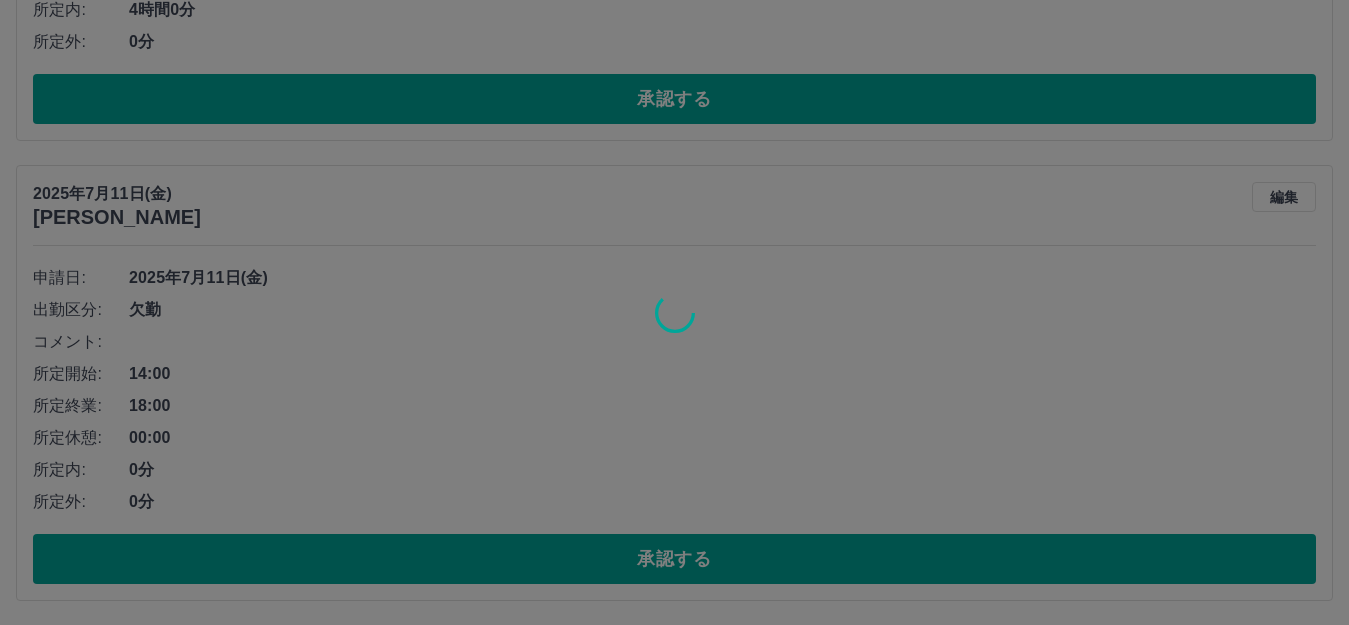 scroll, scrollTop: 3507, scrollLeft: 0, axis: vertical 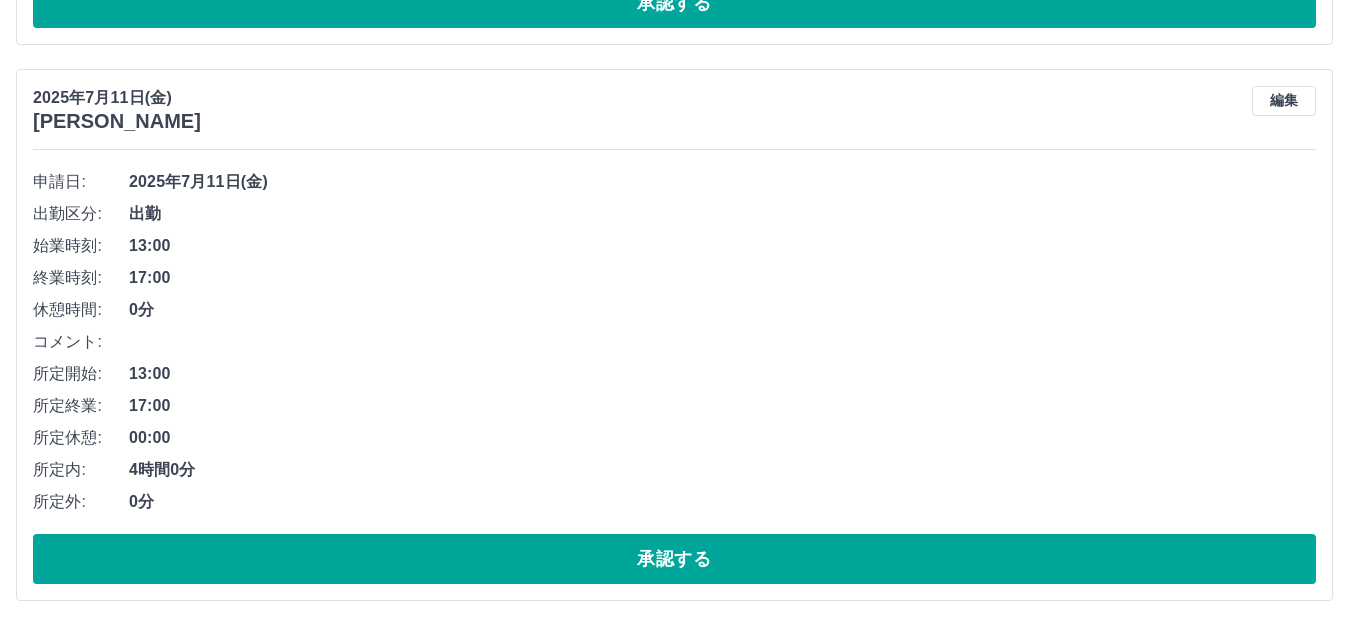 click on "承認する" at bounding box center (674, 559) 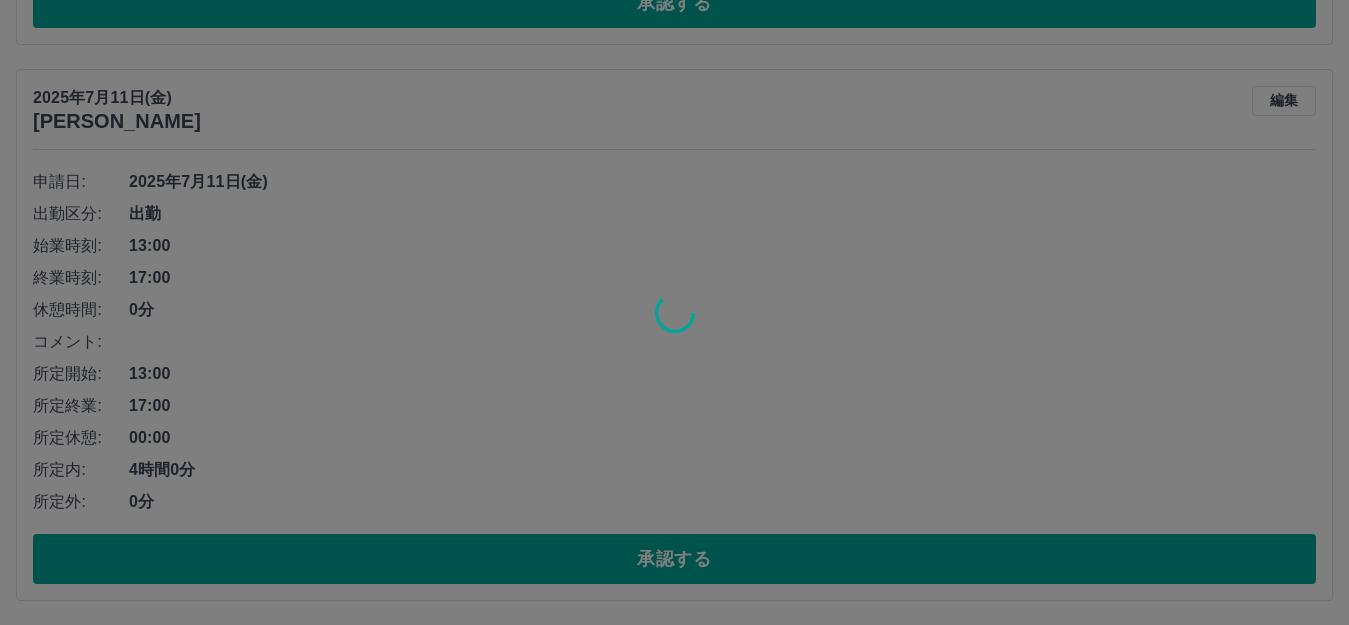 scroll, scrollTop: 2951, scrollLeft: 0, axis: vertical 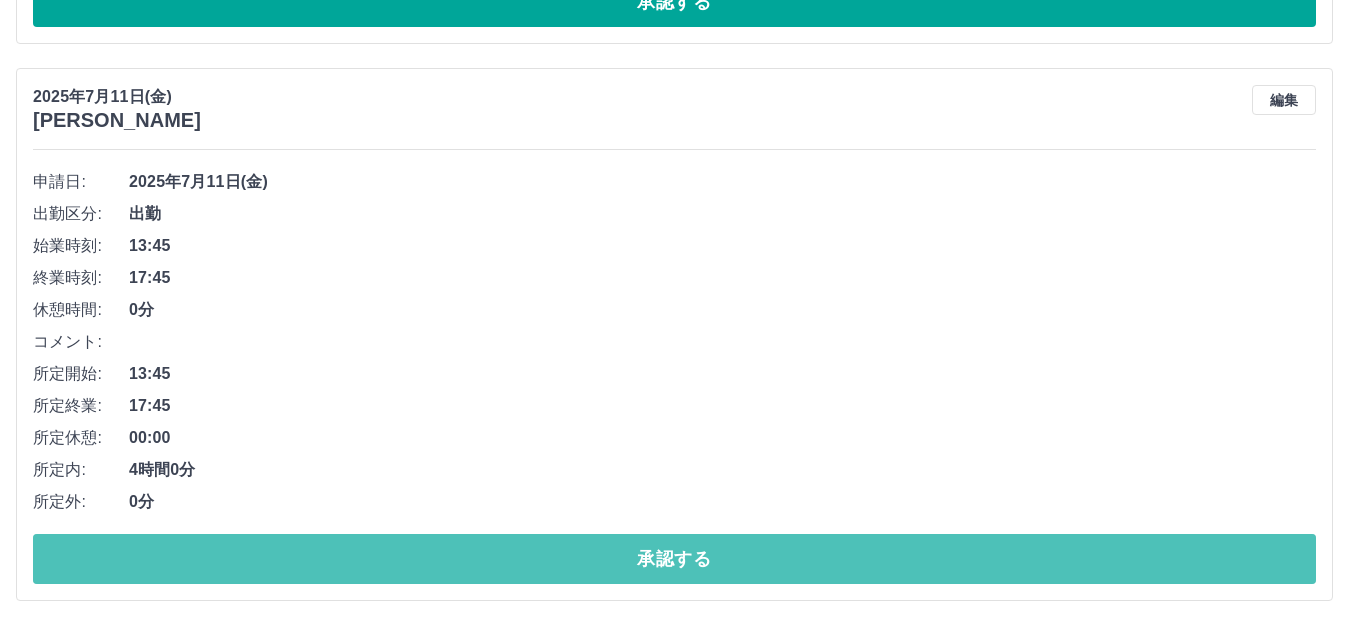 click on "承認する" at bounding box center [674, 559] 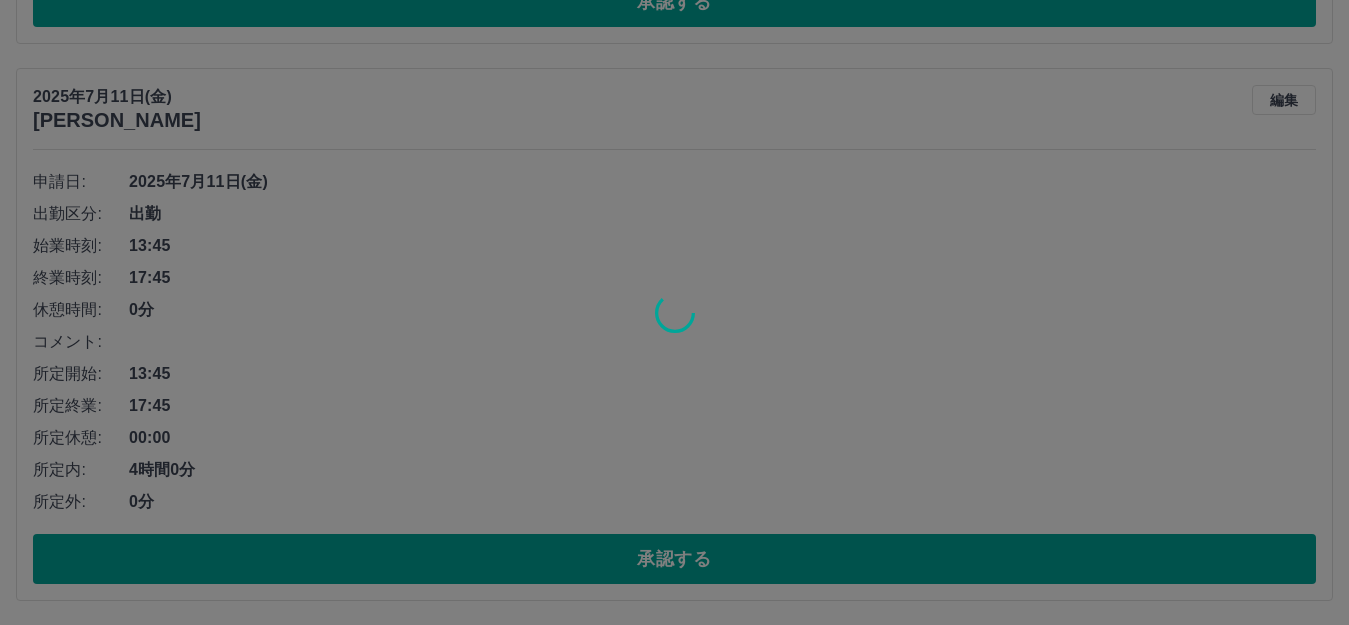 scroll, scrollTop: 2394, scrollLeft: 0, axis: vertical 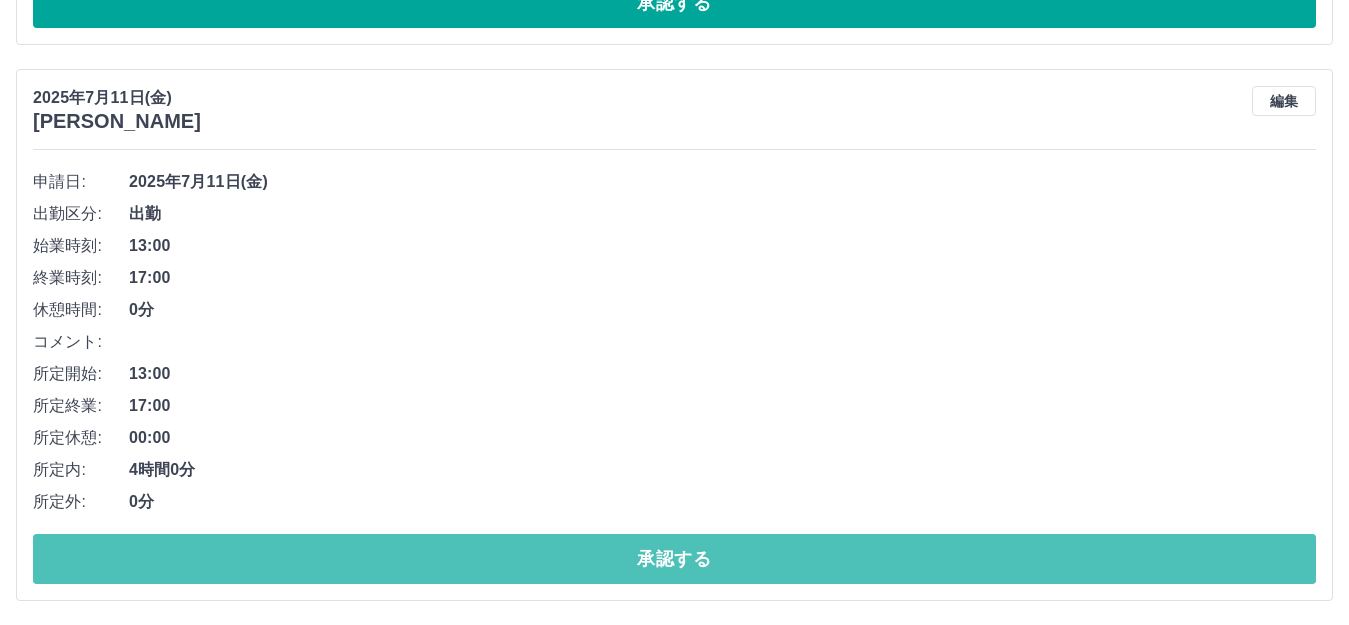 click on "承認する" at bounding box center [674, 559] 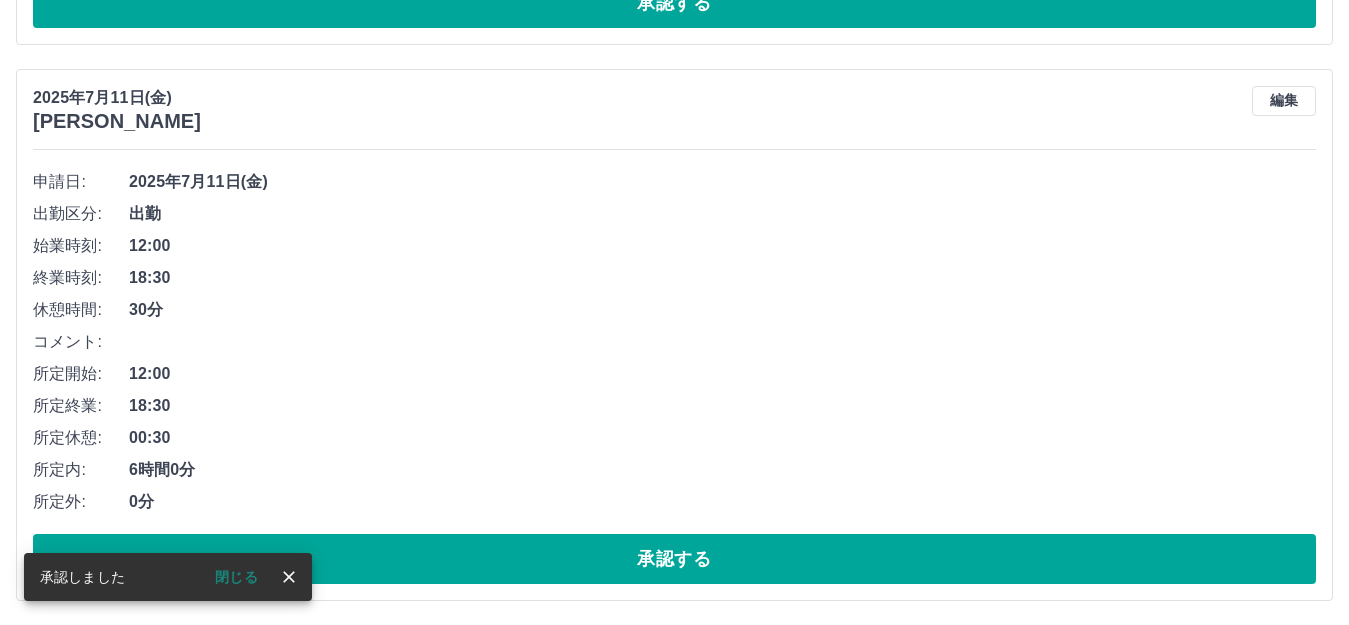 scroll, scrollTop: 1838, scrollLeft: 0, axis: vertical 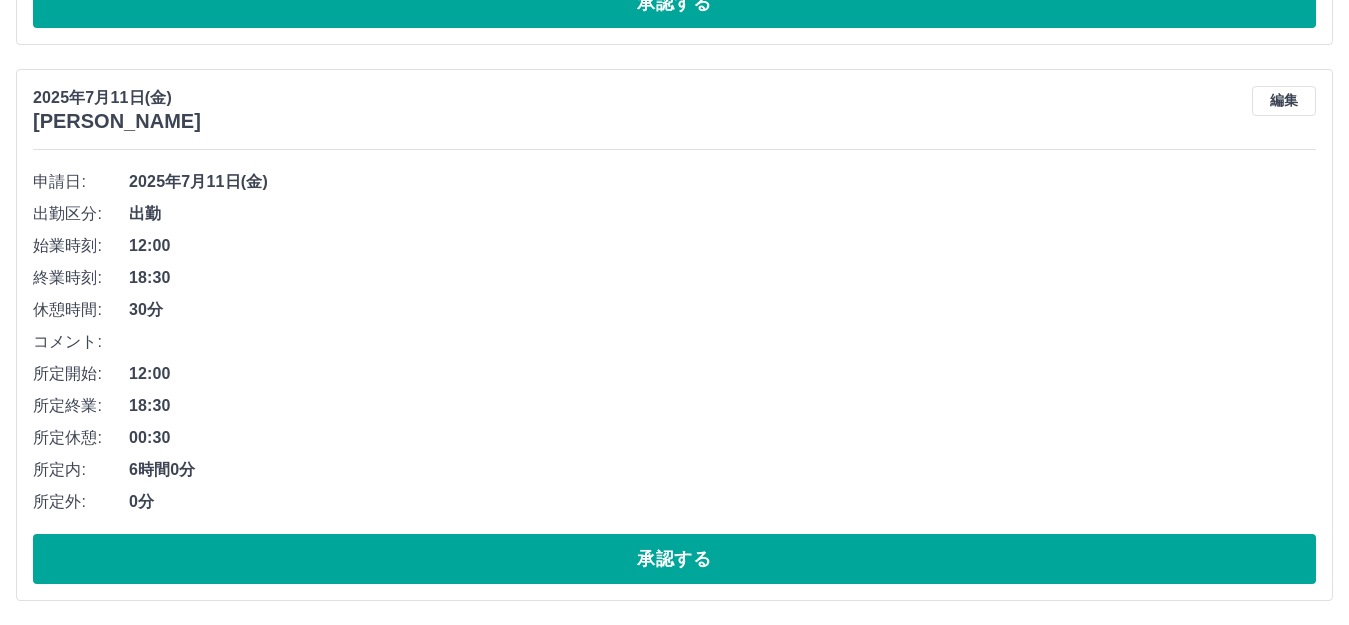 click on "承認する" at bounding box center [674, 559] 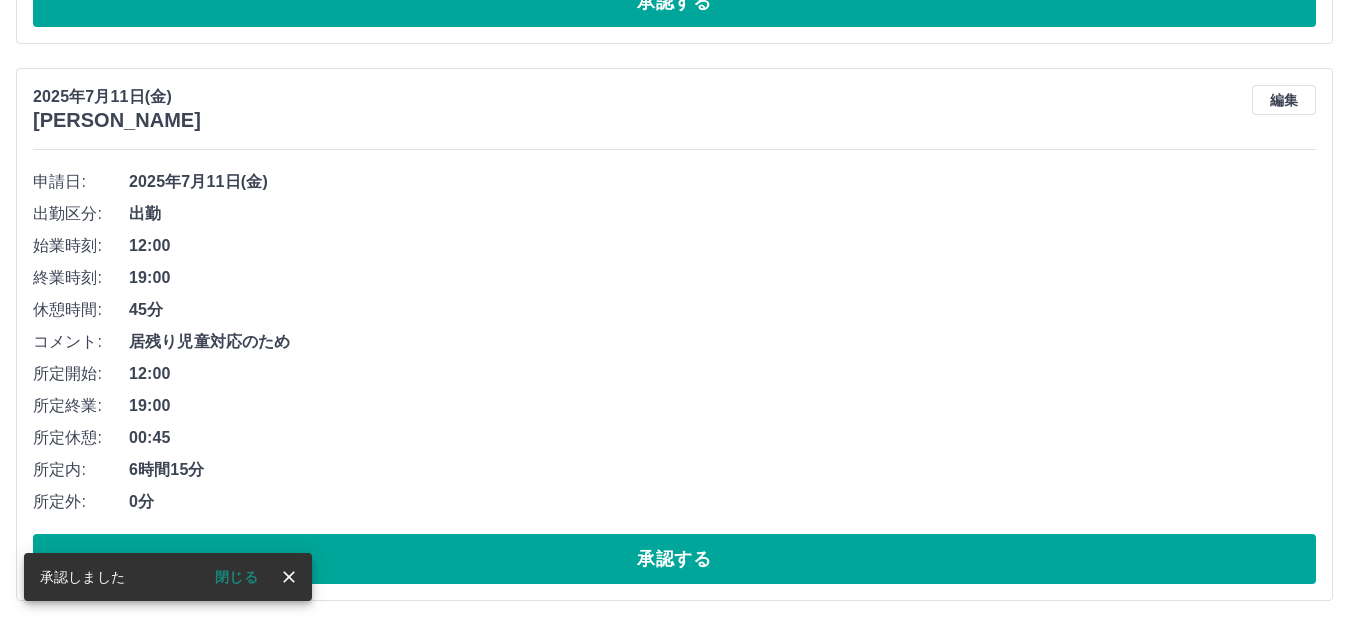 scroll, scrollTop: 1282, scrollLeft: 0, axis: vertical 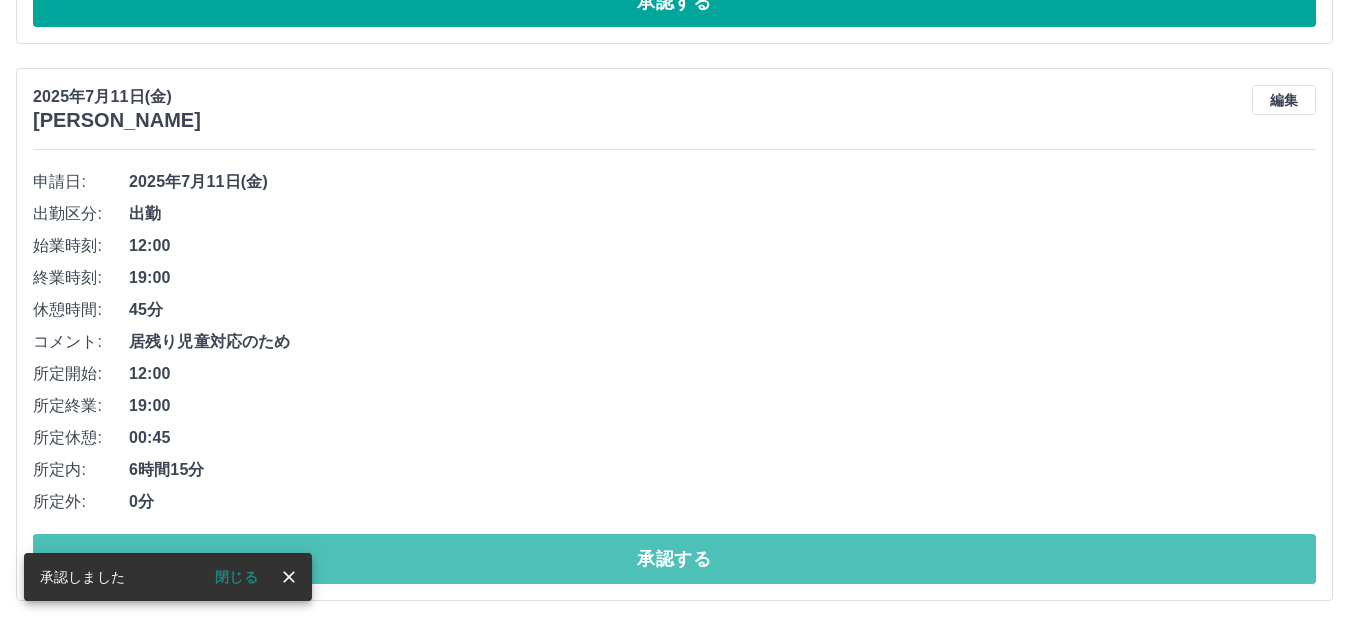 click on "承認する" at bounding box center [674, 559] 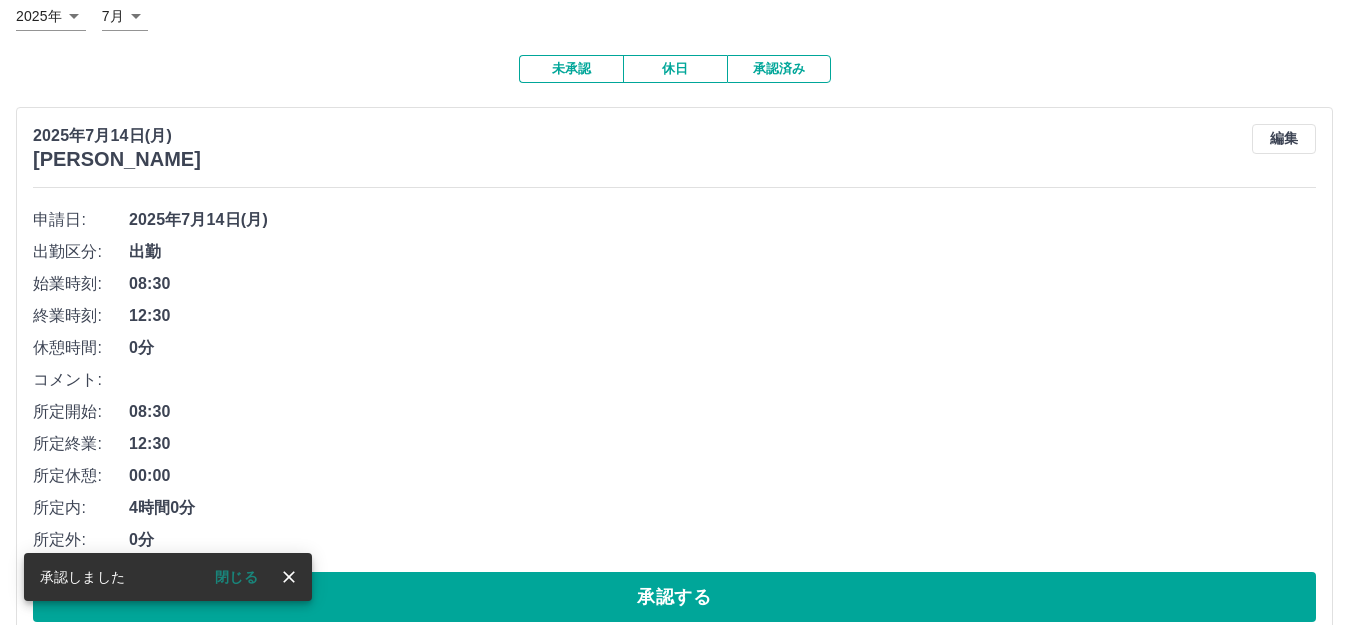 scroll, scrollTop: 0, scrollLeft: 0, axis: both 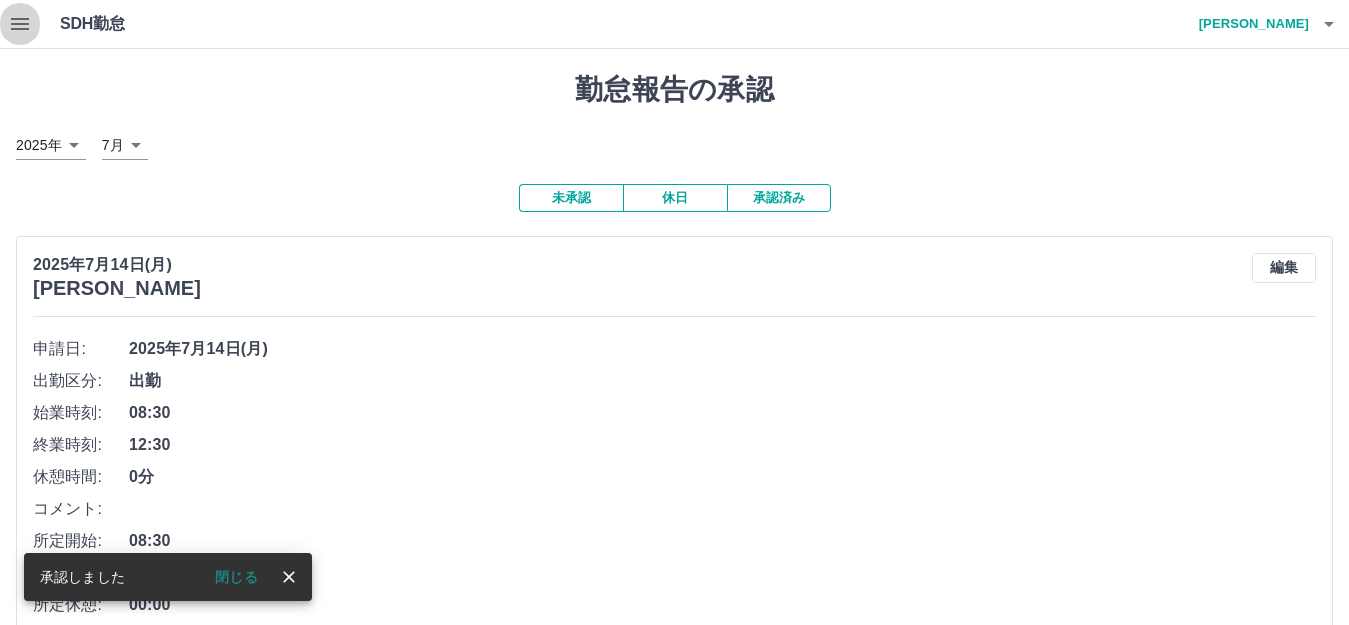 click at bounding box center (20, 24) 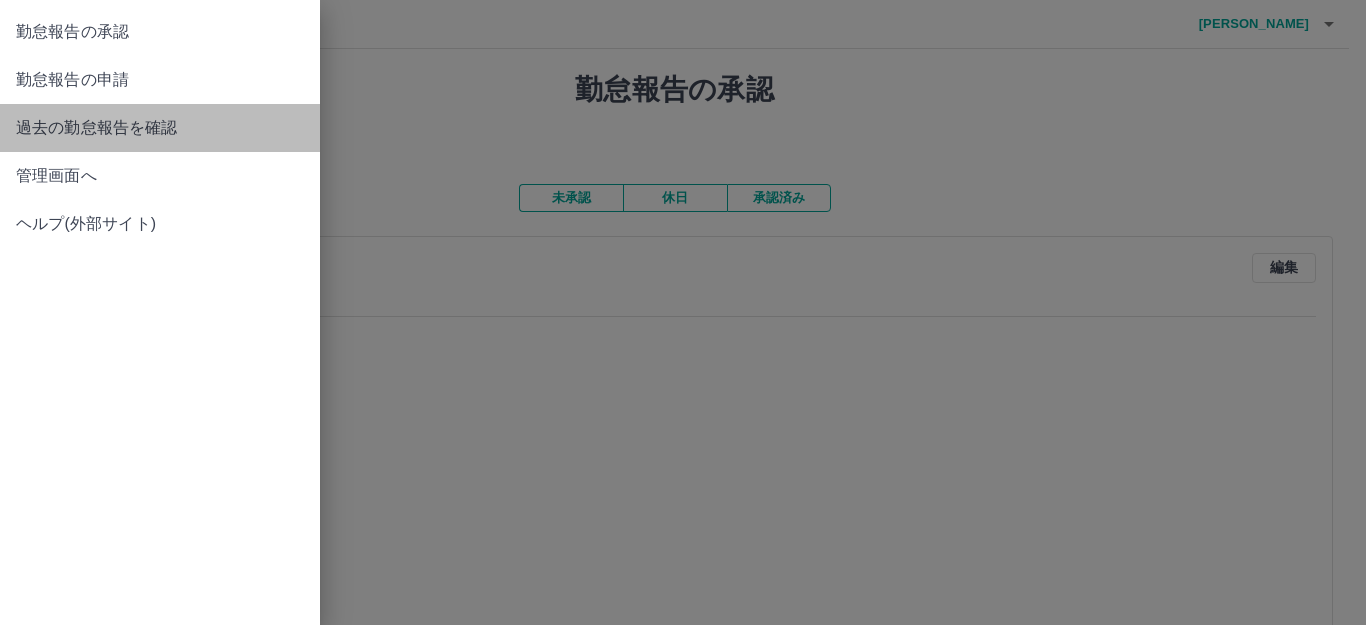 click on "過去の勤怠報告を確認" at bounding box center [160, 128] 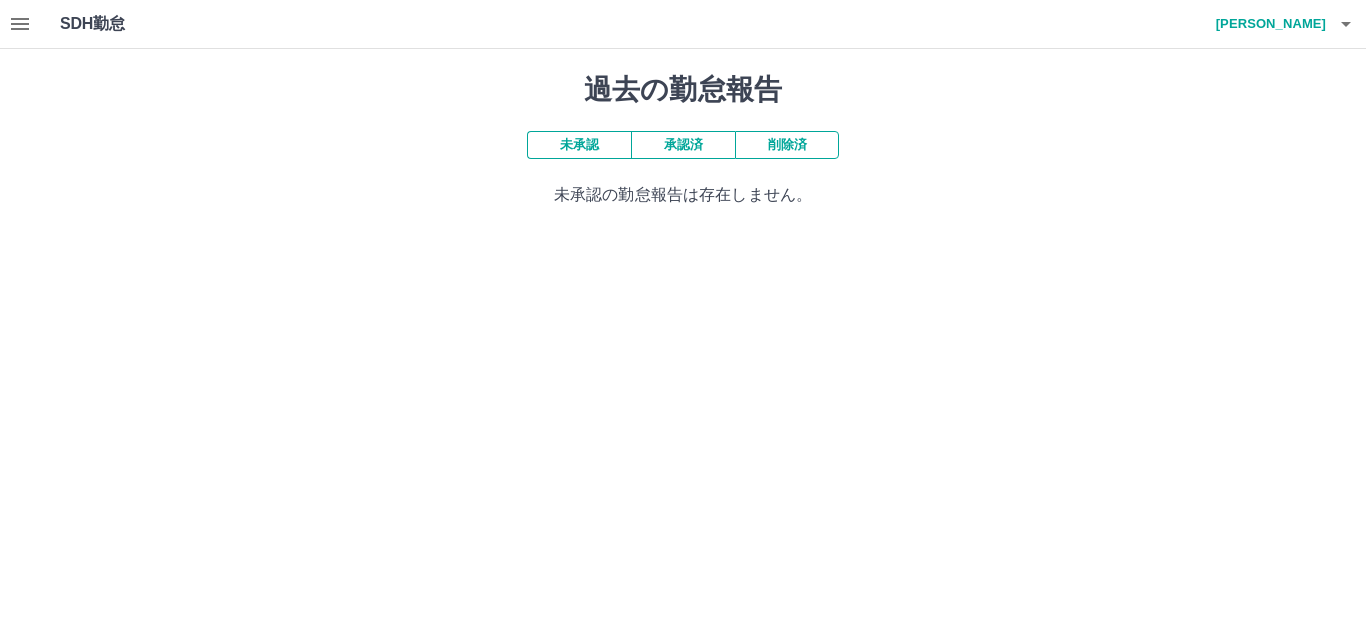 click on "承認済" at bounding box center [683, 145] 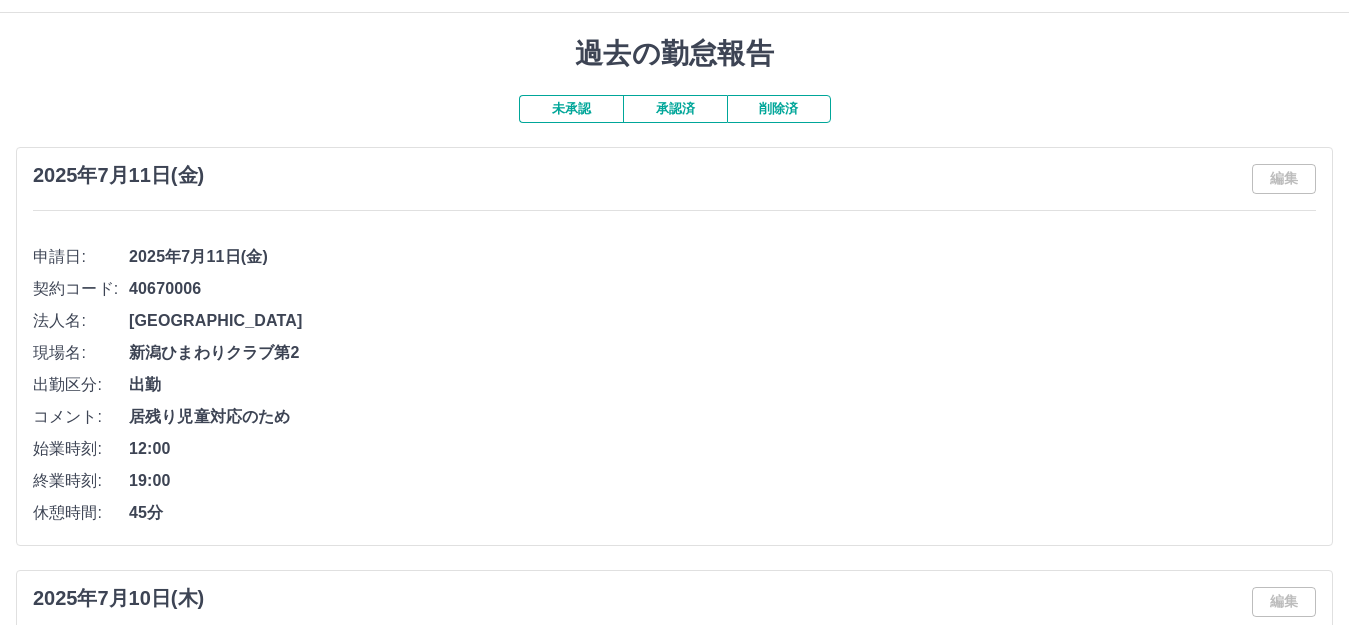 scroll, scrollTop: 0, scrollLeft: 0, axis: both 